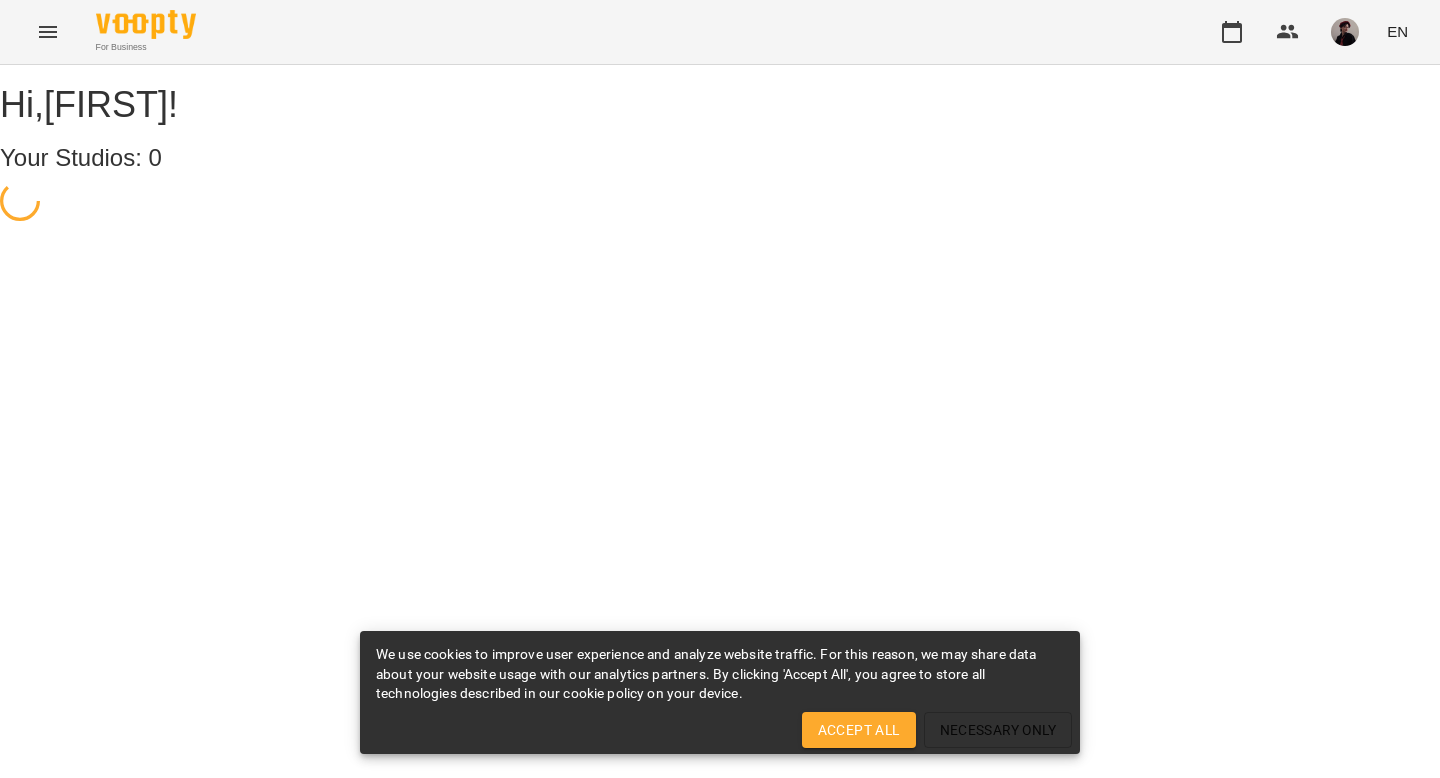 scroll, scrollTop: 0, scrollLeft: 0, axis: both 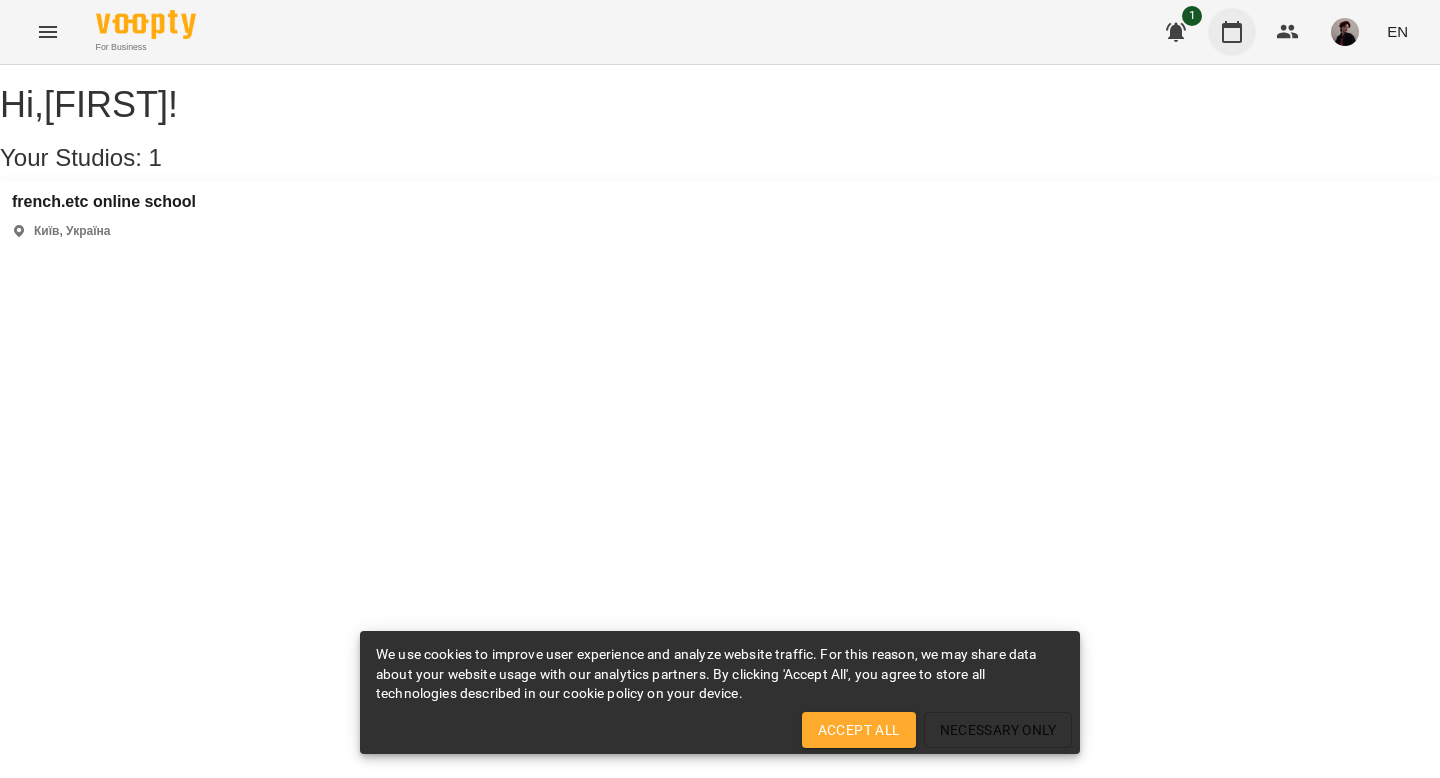 click 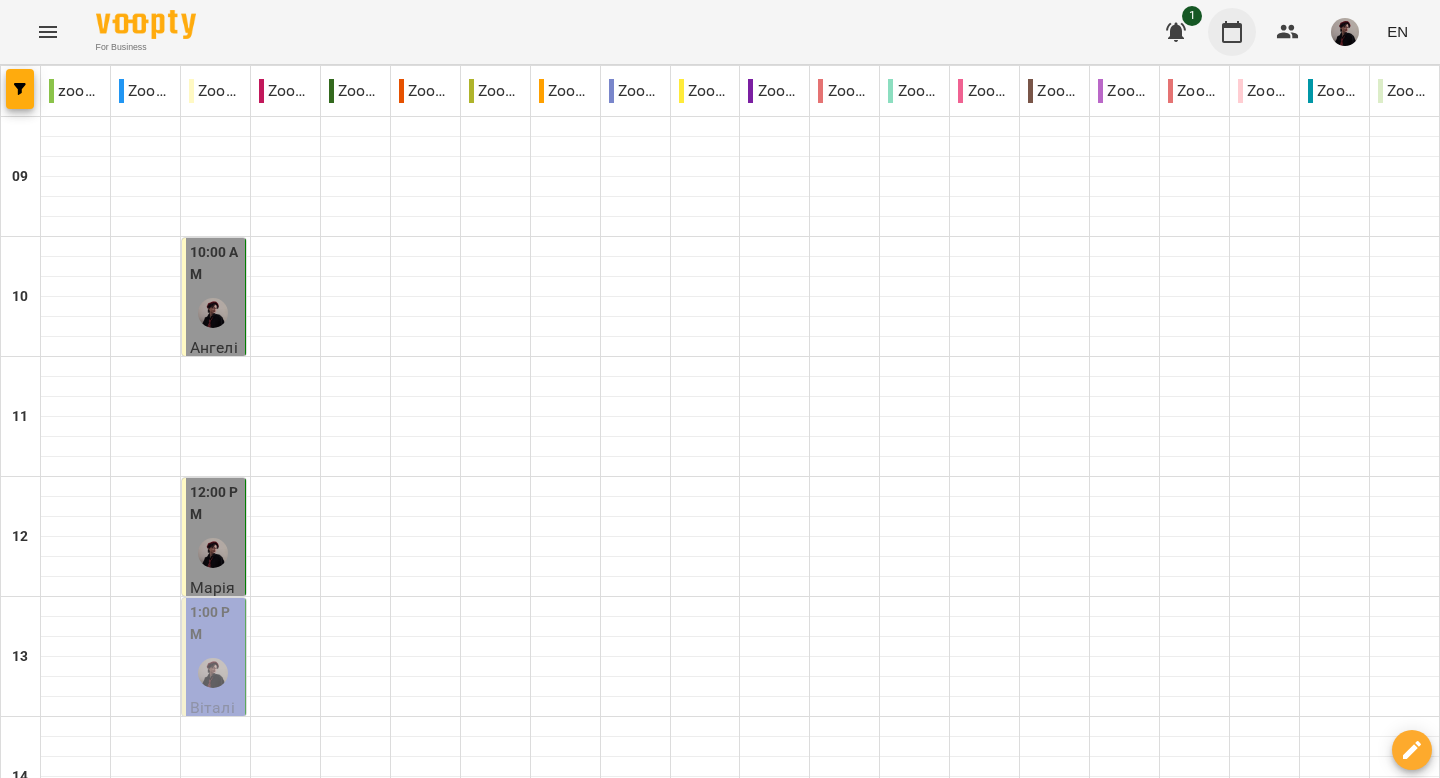click 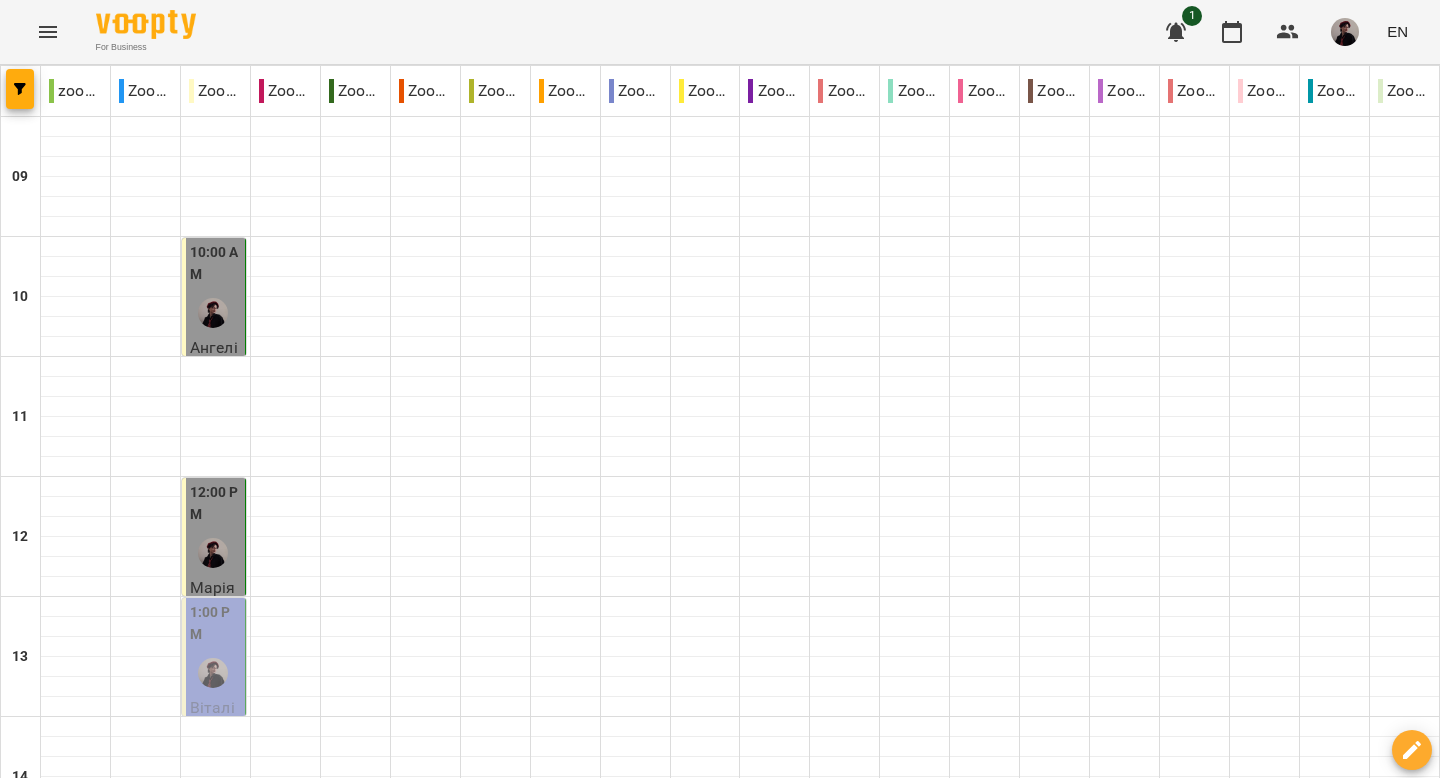 click 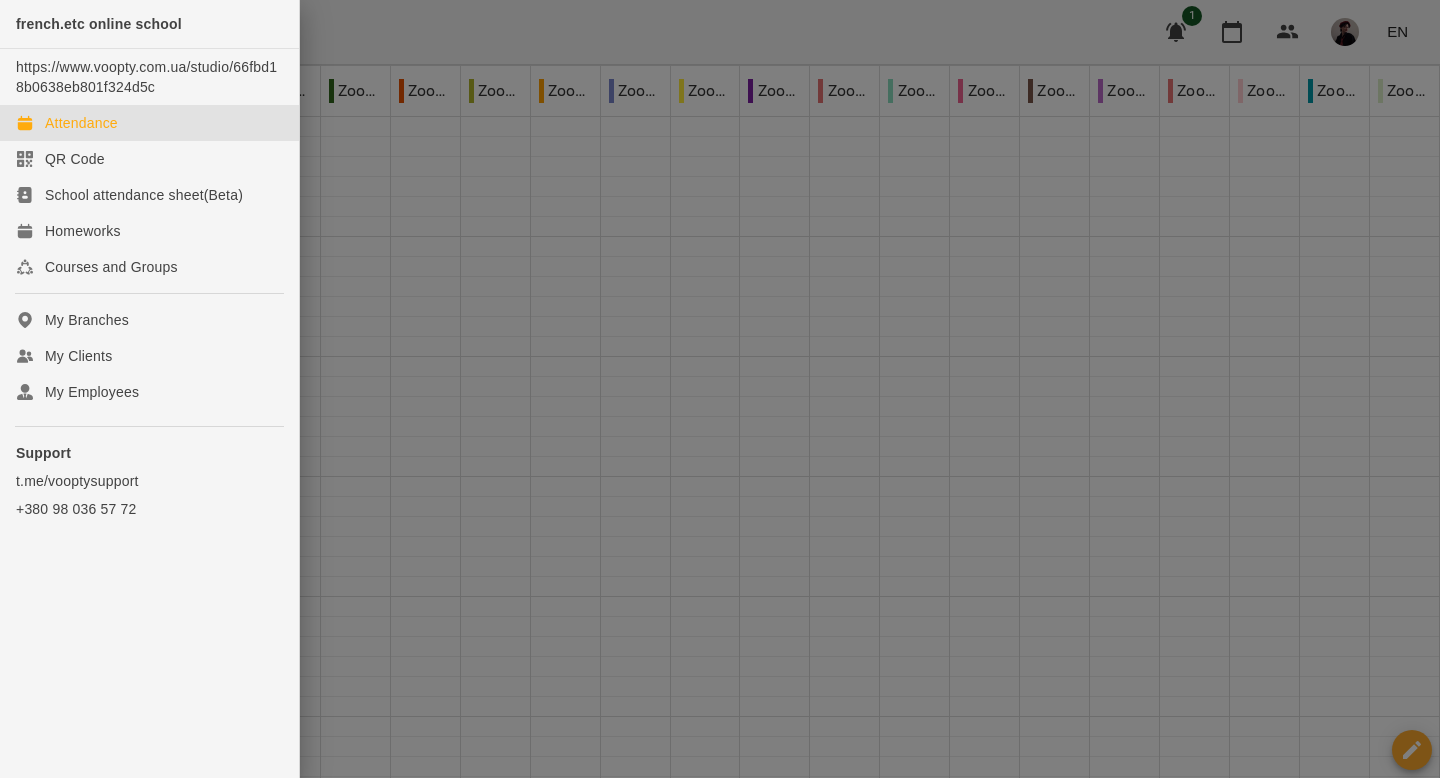 click at bounding box center [720, 389] 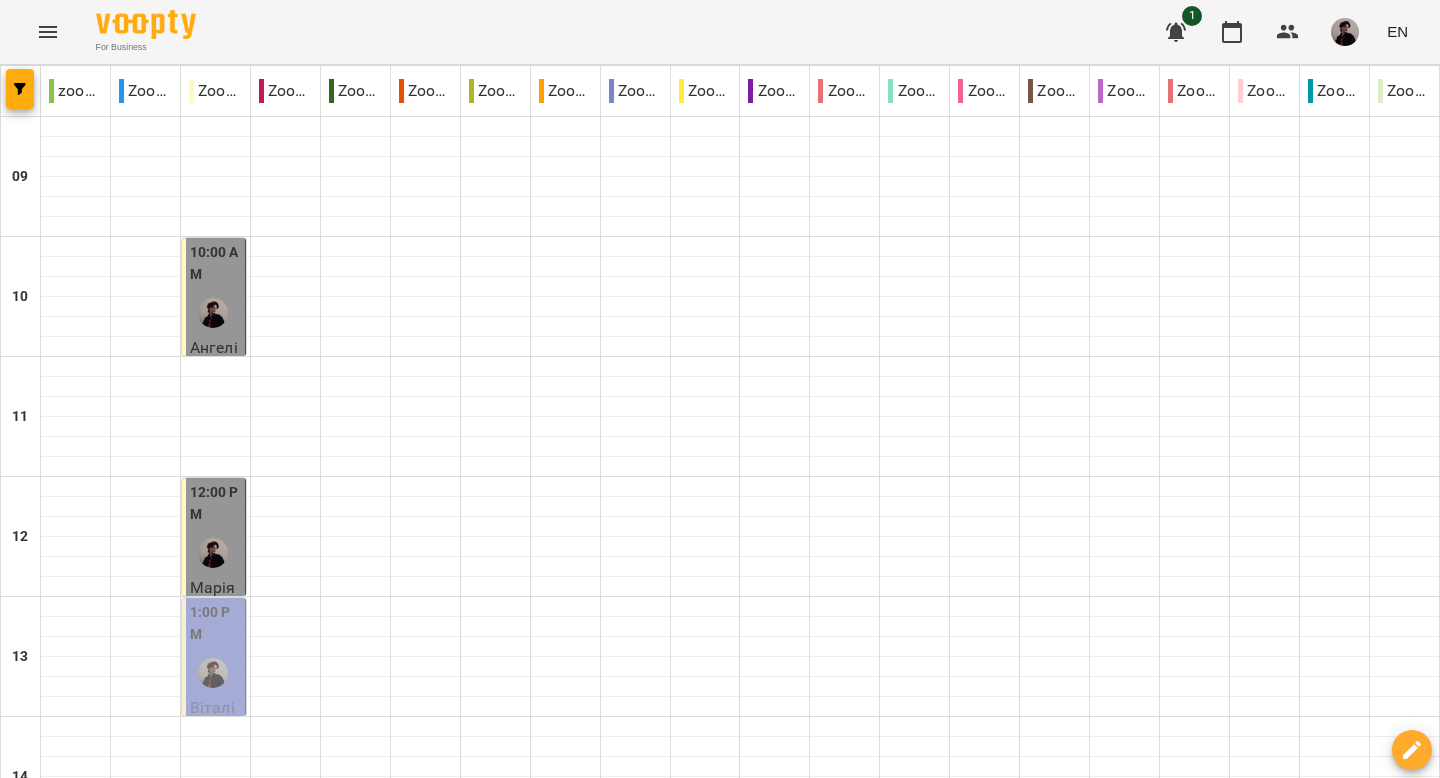 click 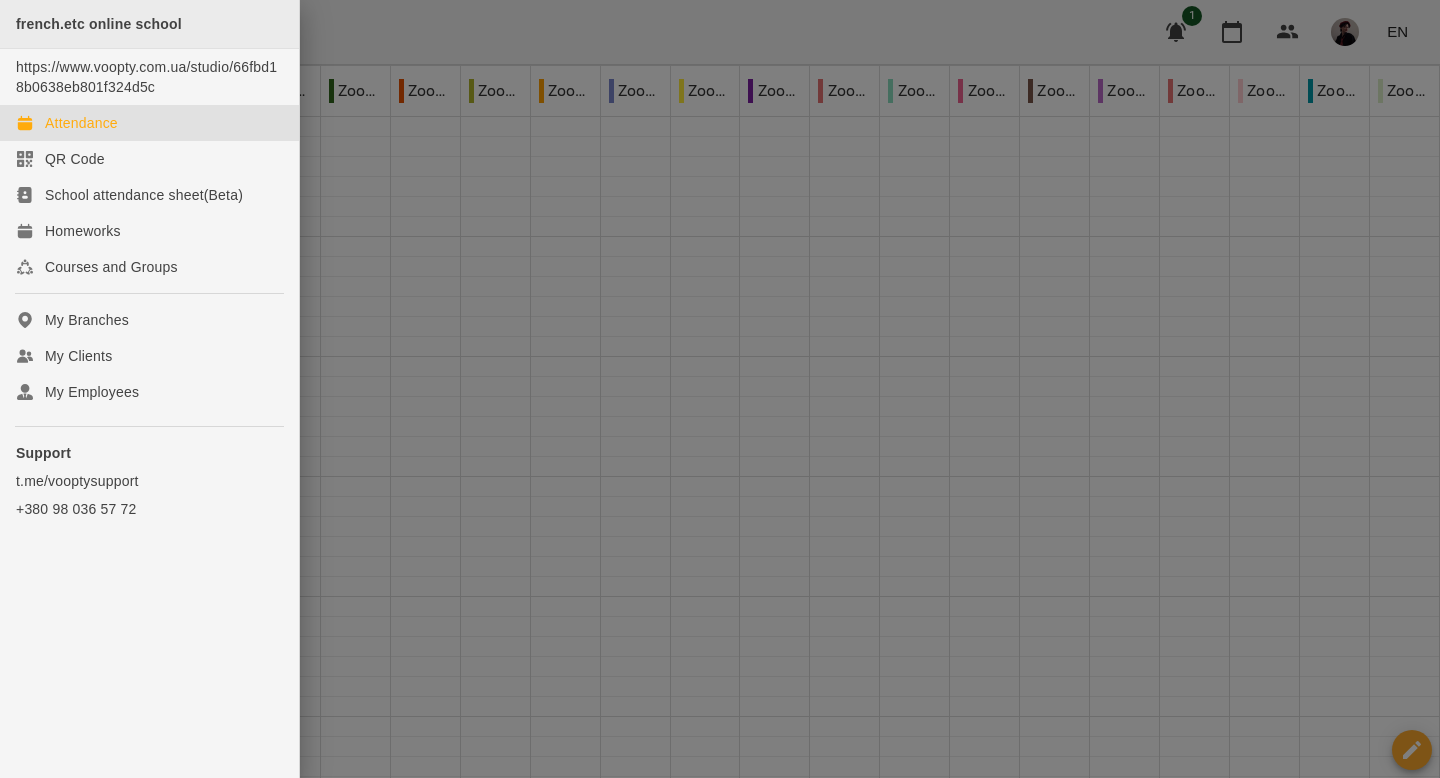 click on "french.etc online school" at bounding box center [99, 24] 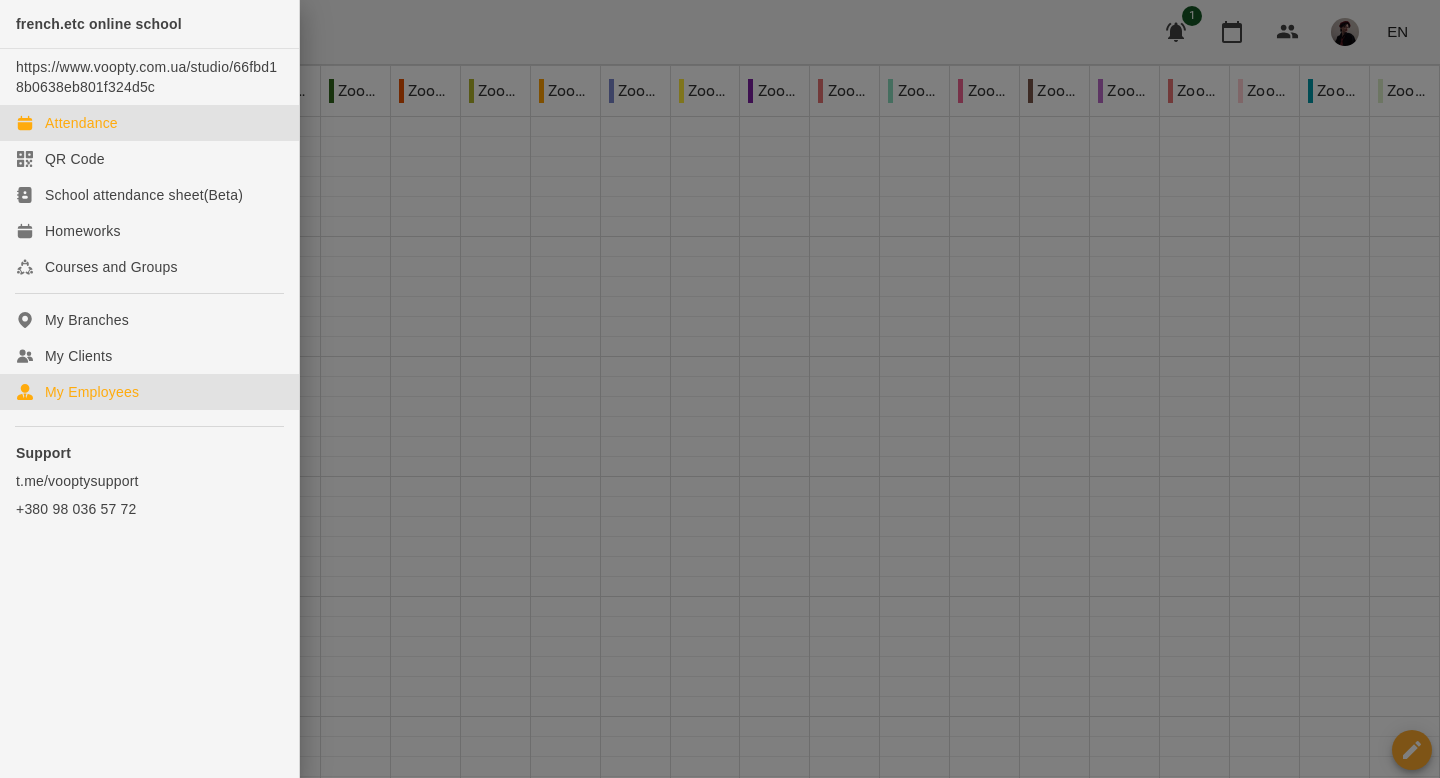click on "My Employees" at bounding box center (92, 392) 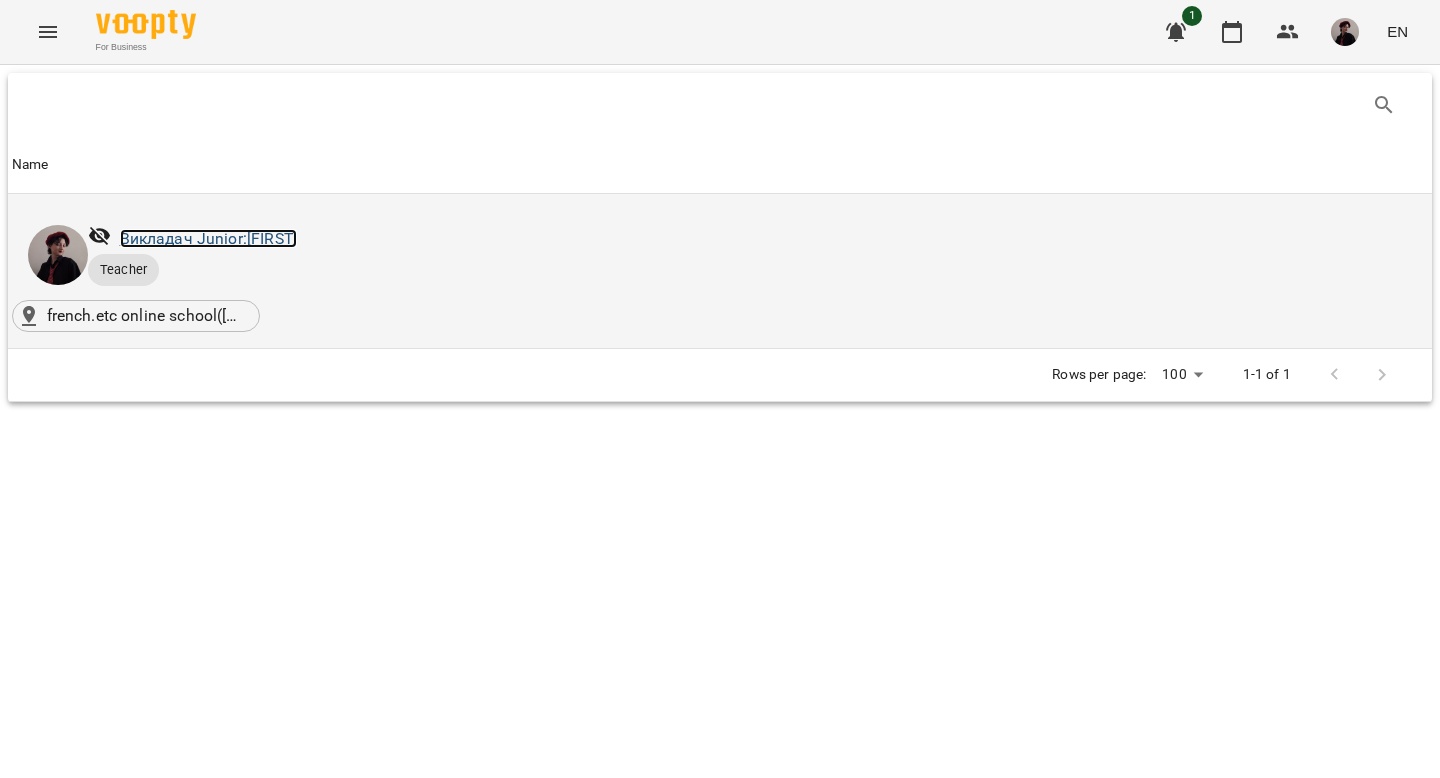 click on "Викладач Junior:  [FIRST]" at bounding box center (208, 238) 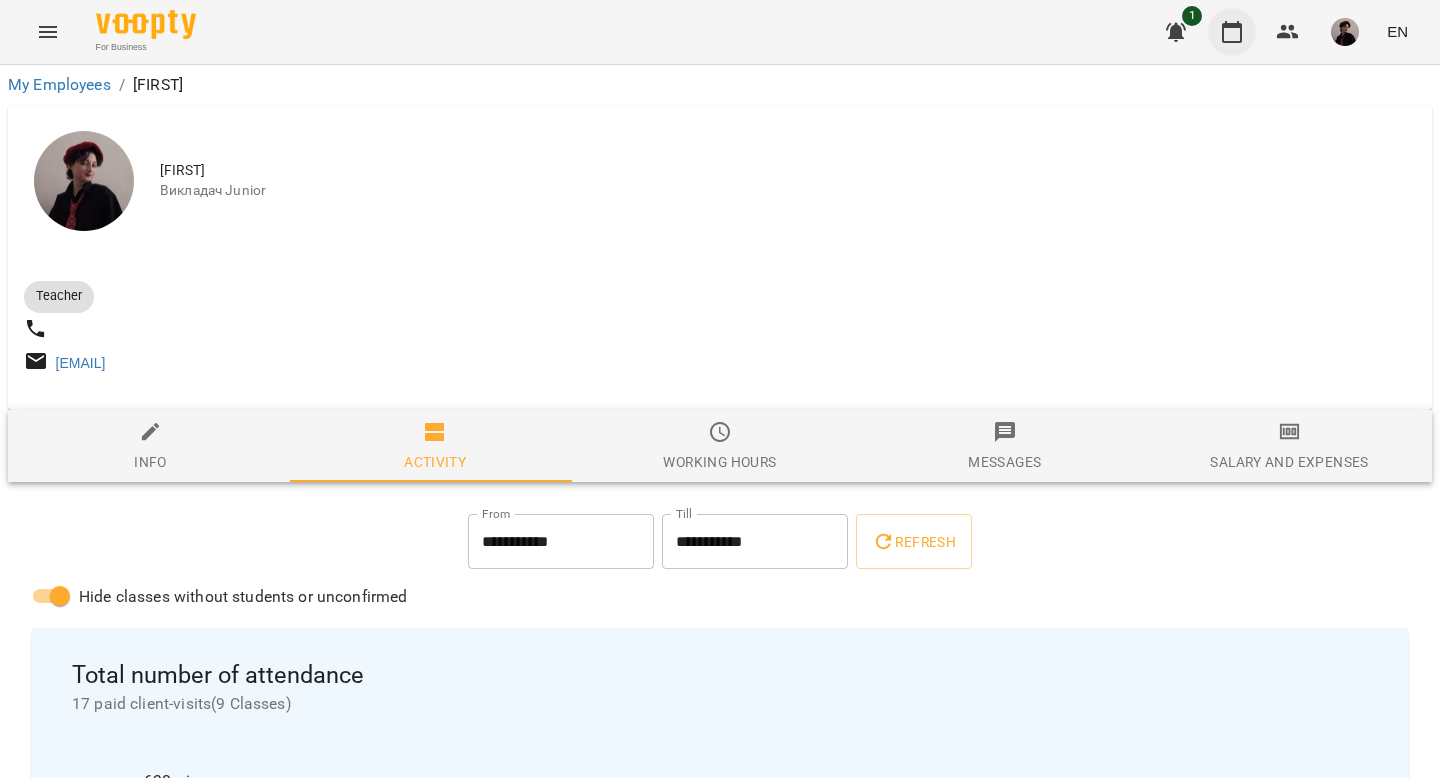 click 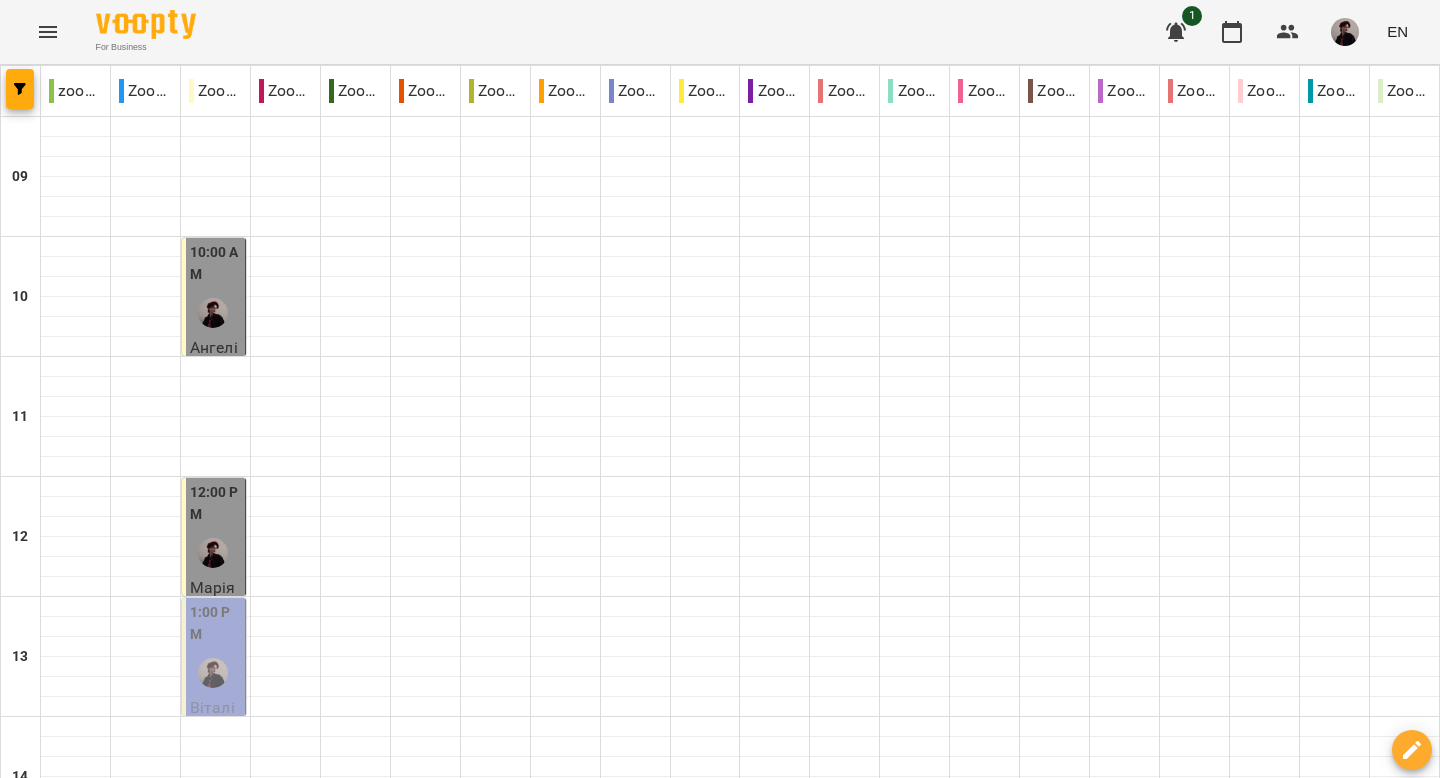 click on "Zoom Анастасія" at bounding box center (285, 91) 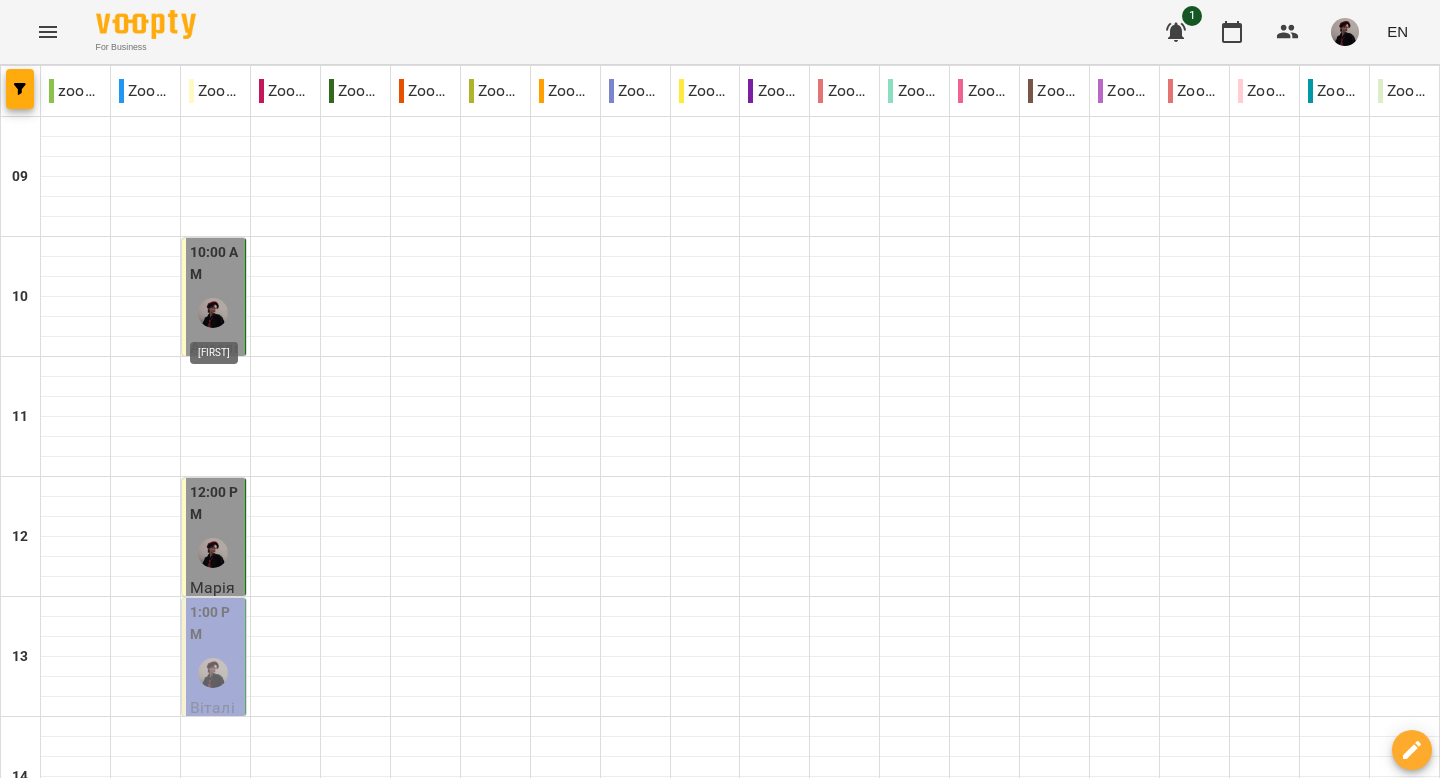 click at bounding box center [213, 313] 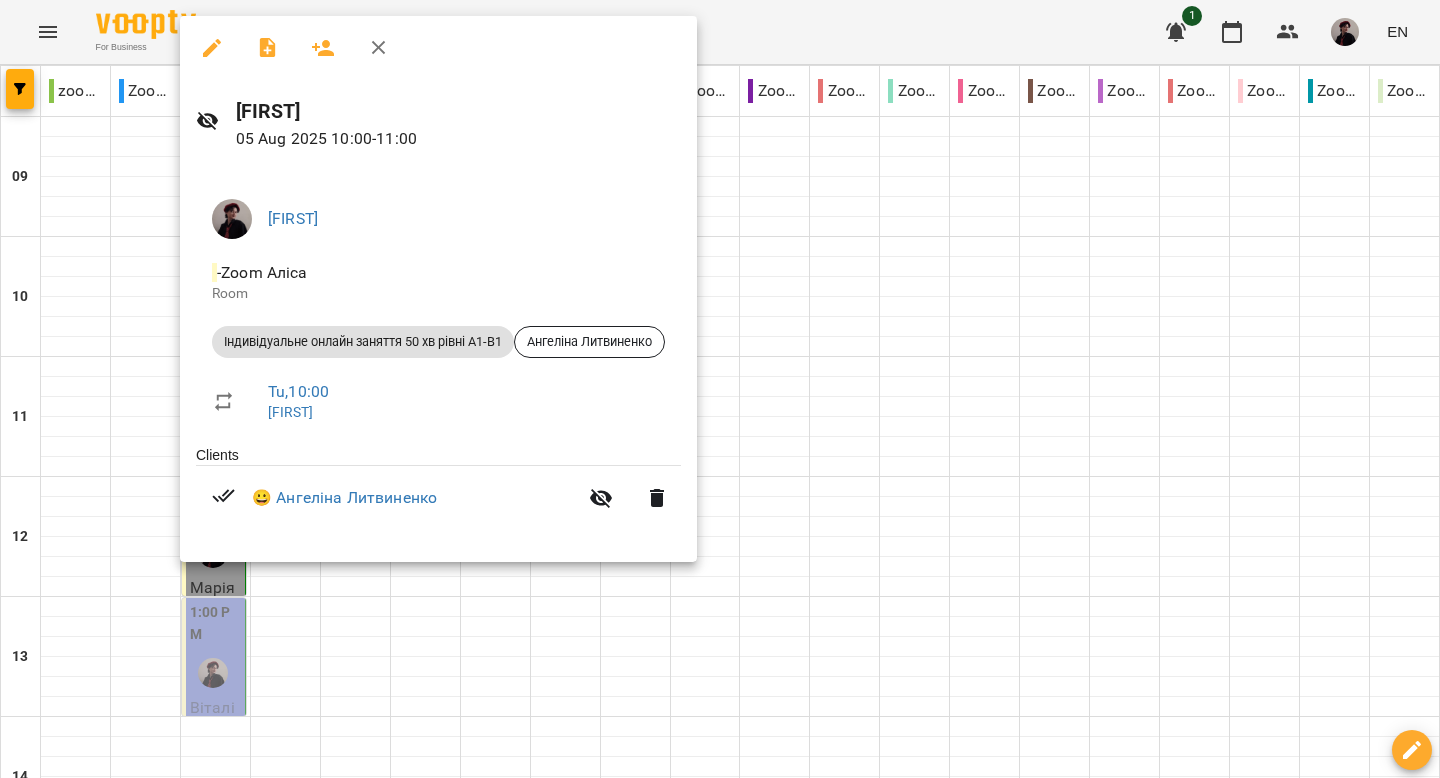 click at bounding box center (720, 389) 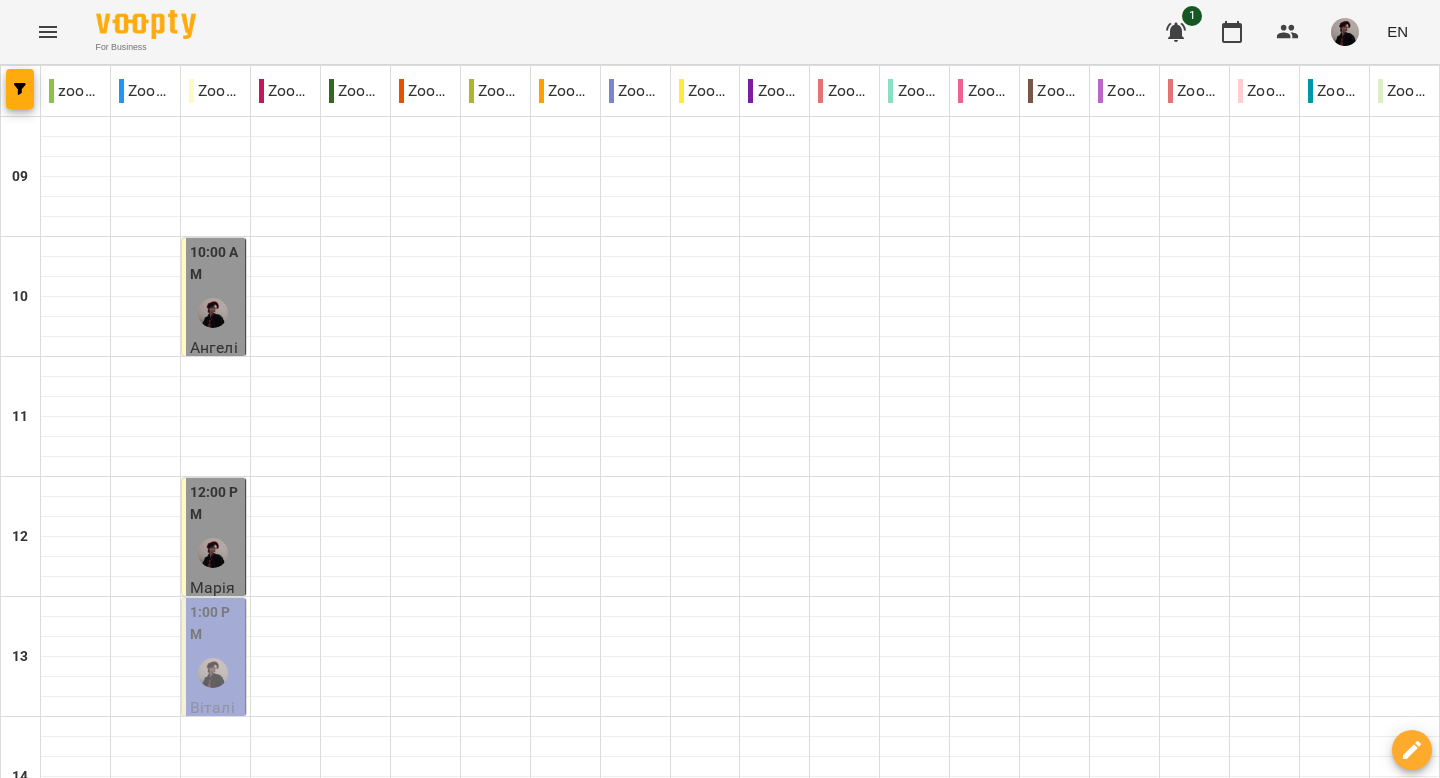 scroll, scrollTop: 1152, scrollLeft: 0, axis: vertical 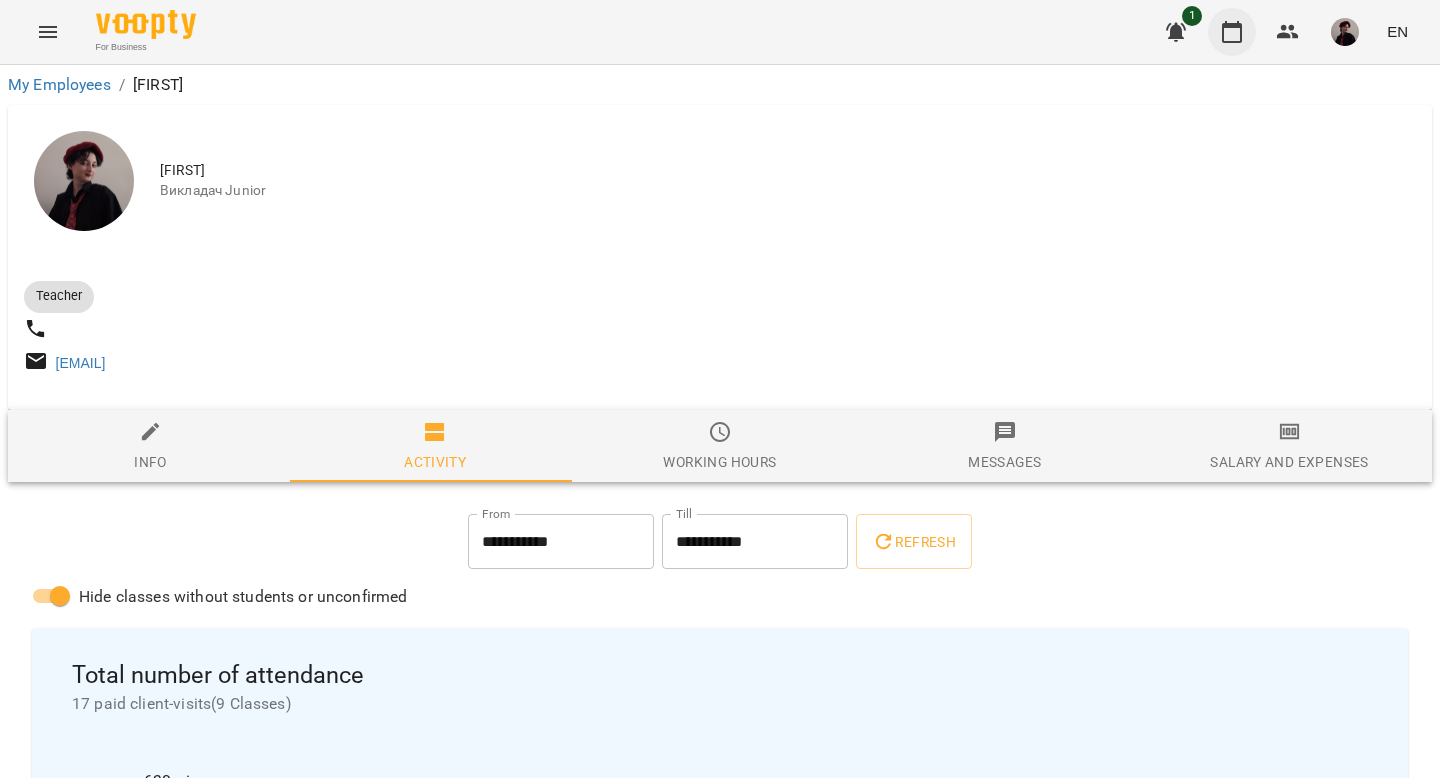 click at bounding box center (1232, 32) 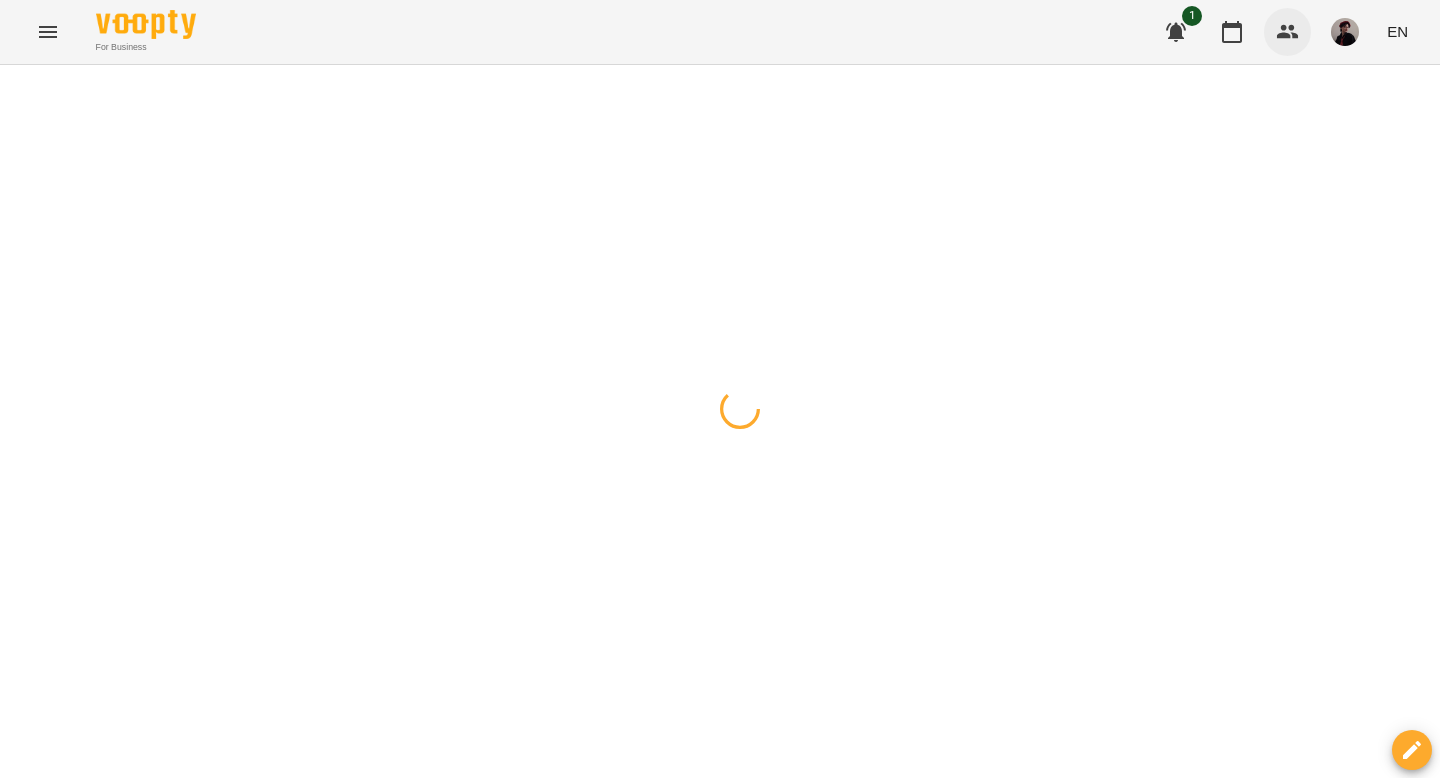 click 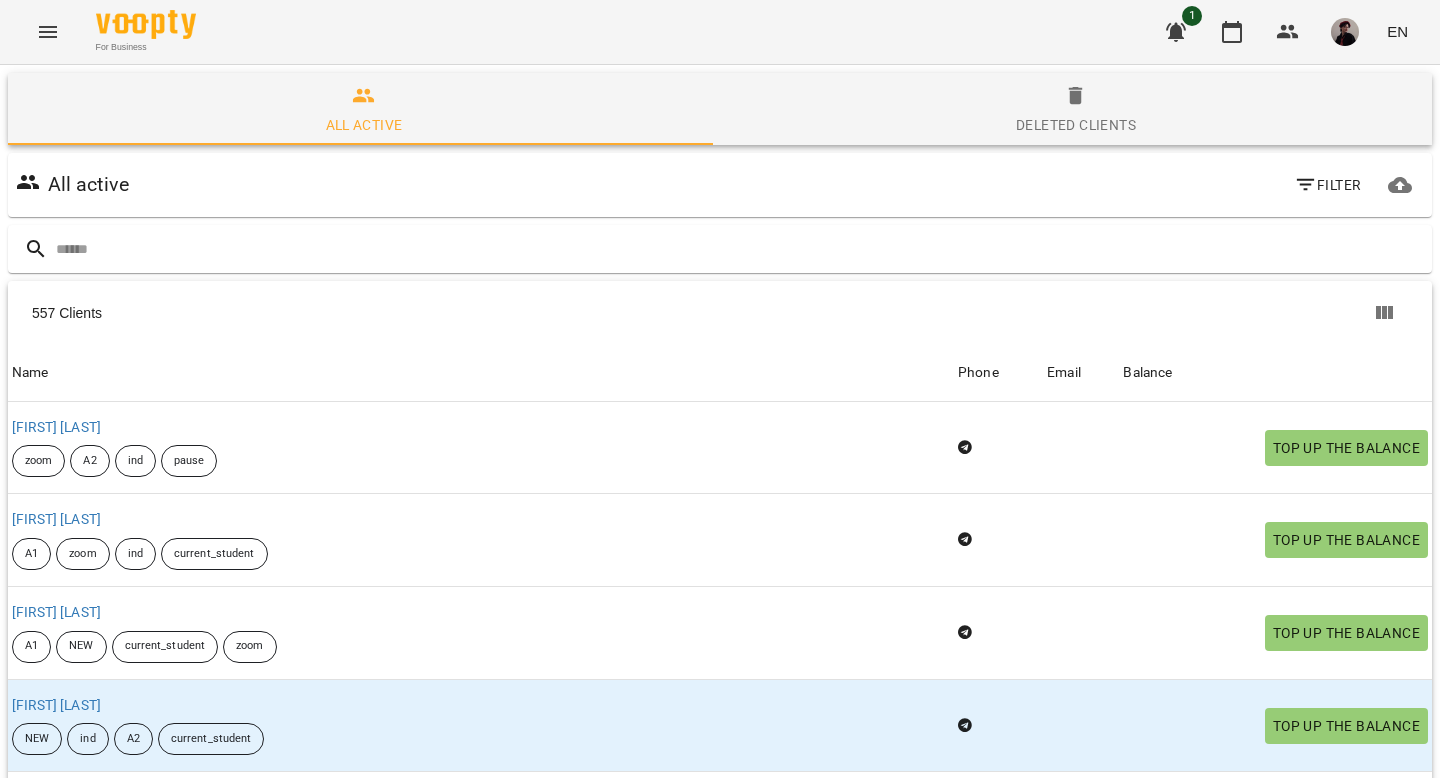 click 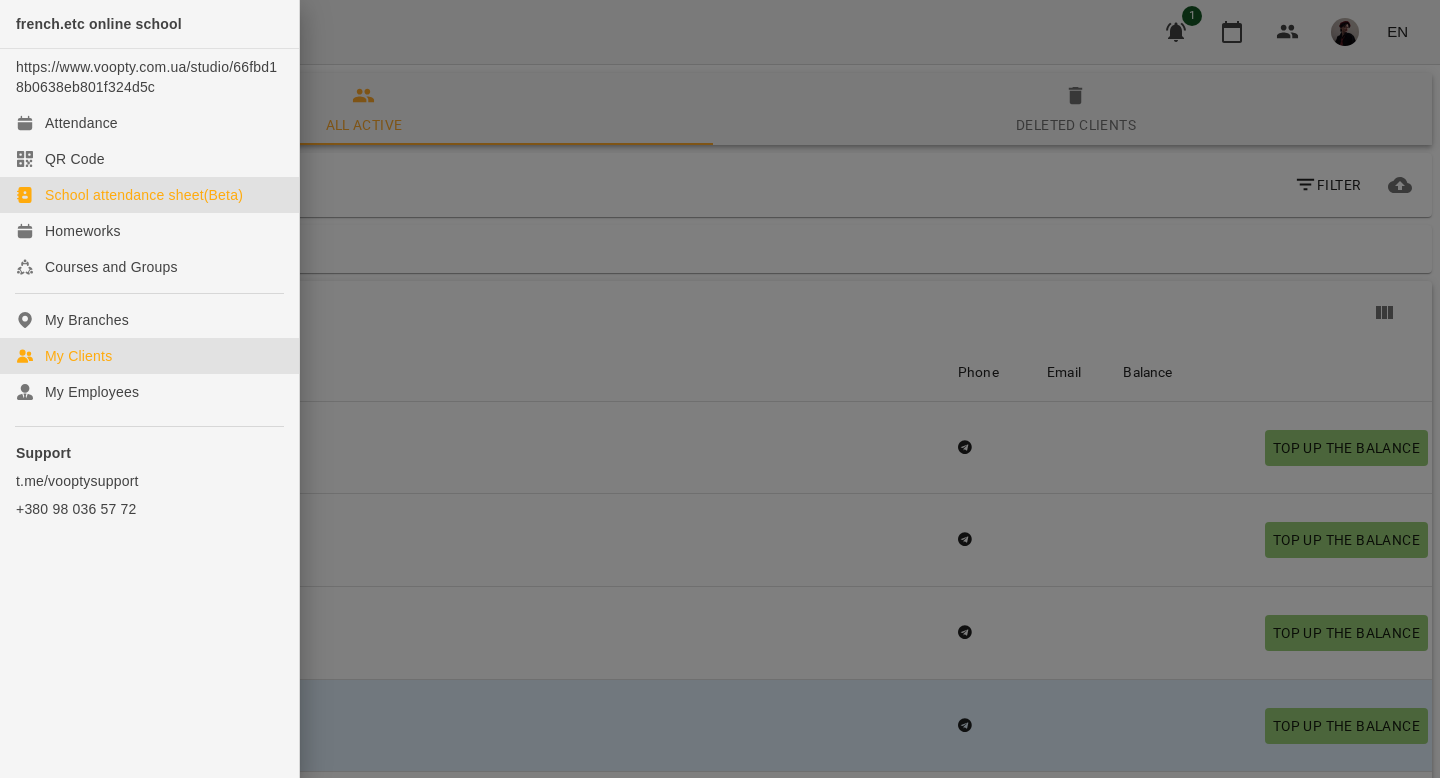 click on "School attendance sheet(Beta)" at bounding box center [144, 195] 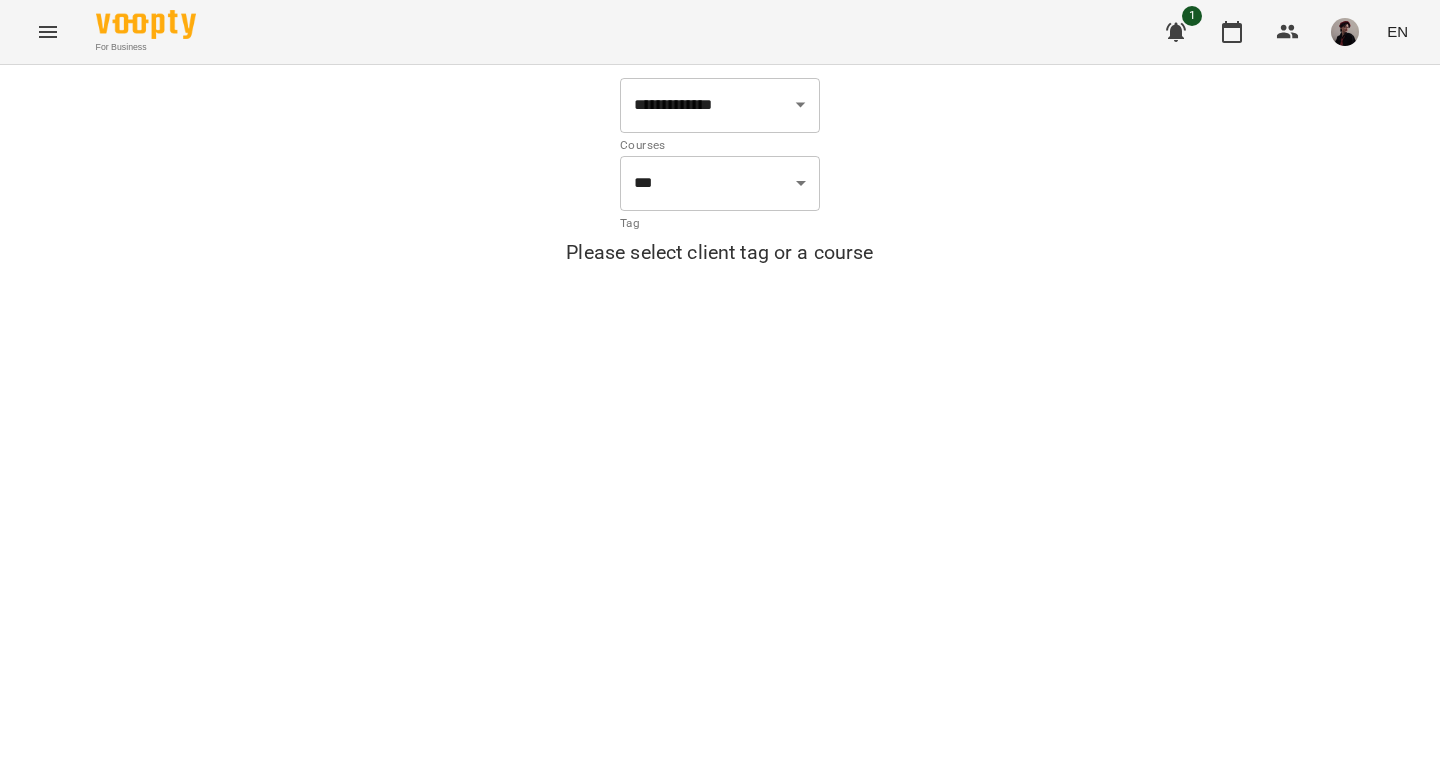 click 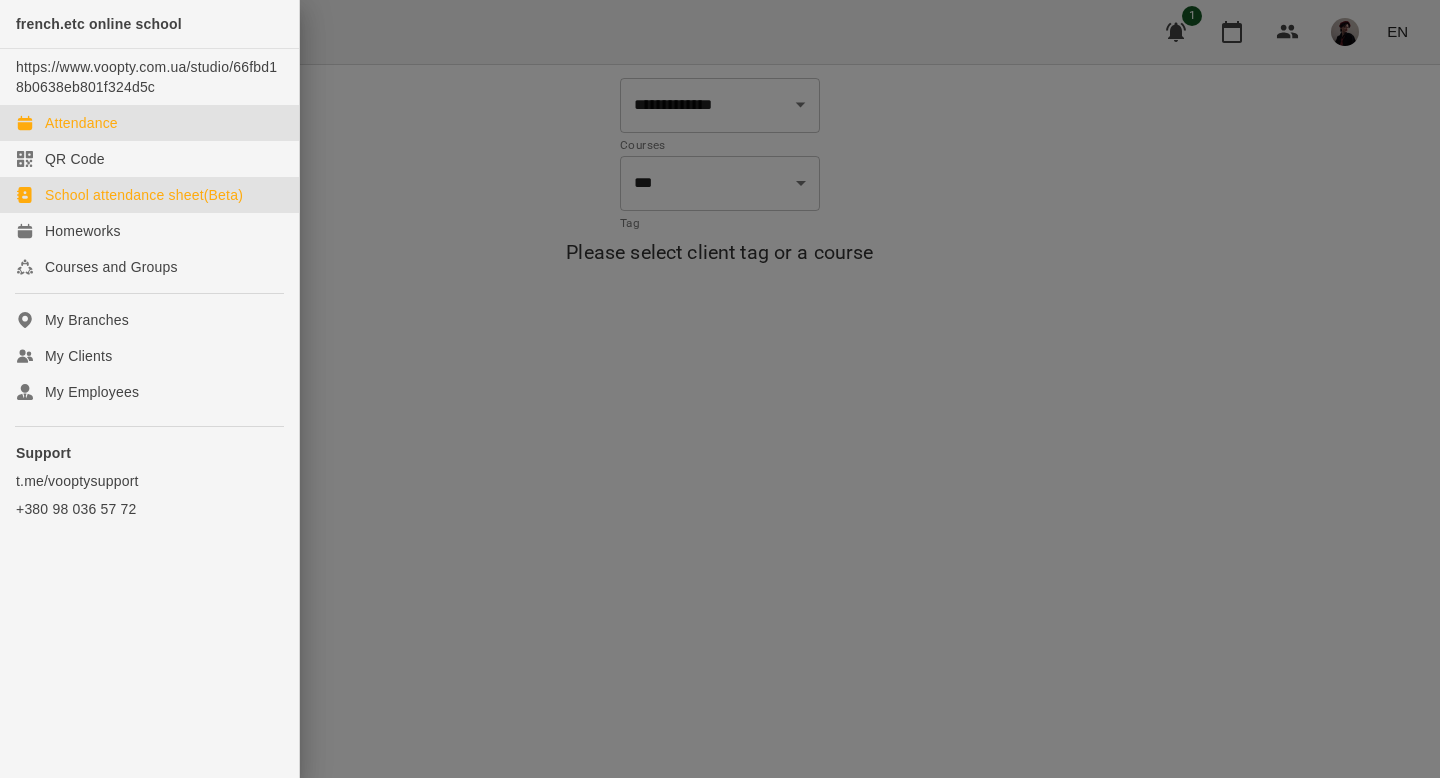 click on "Attendance" at bounding box center [81, 123] 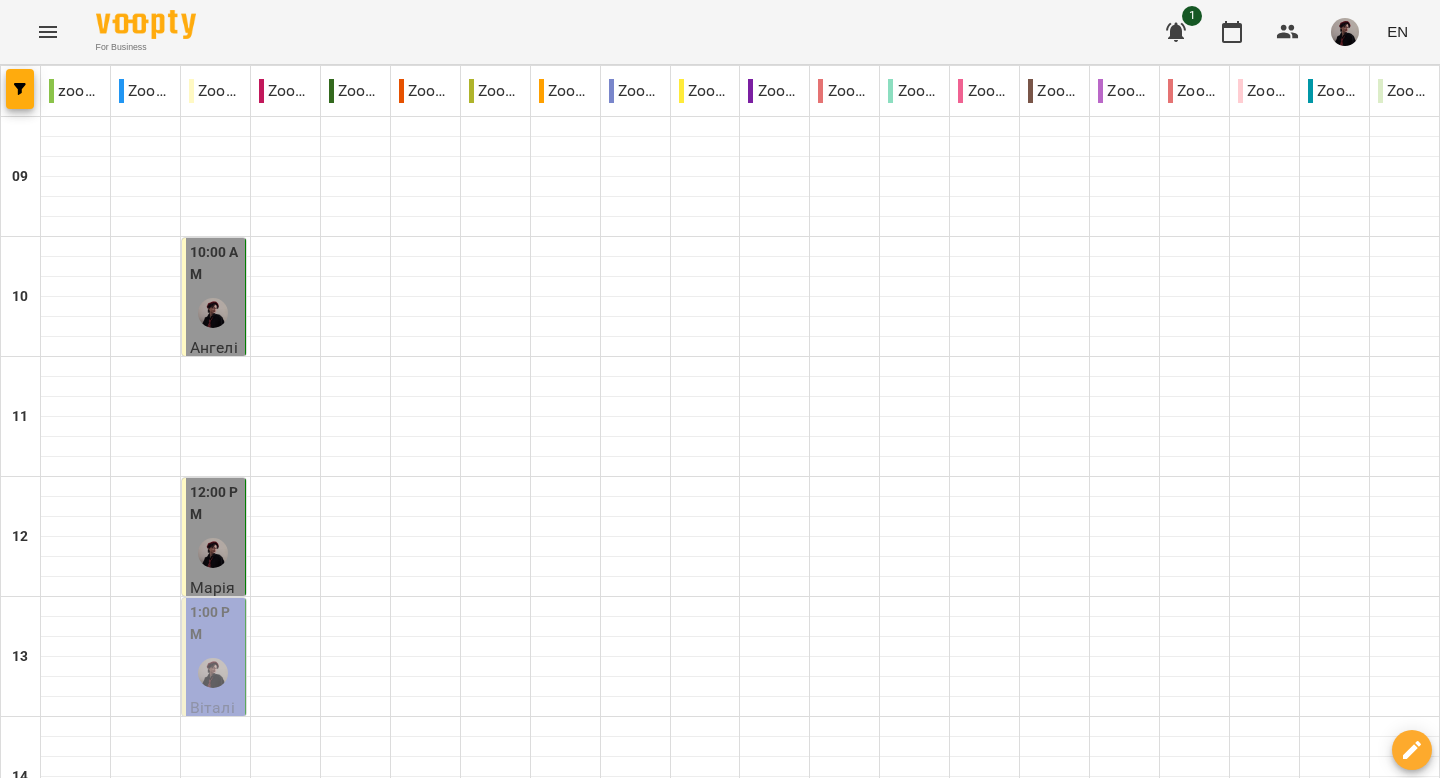 click 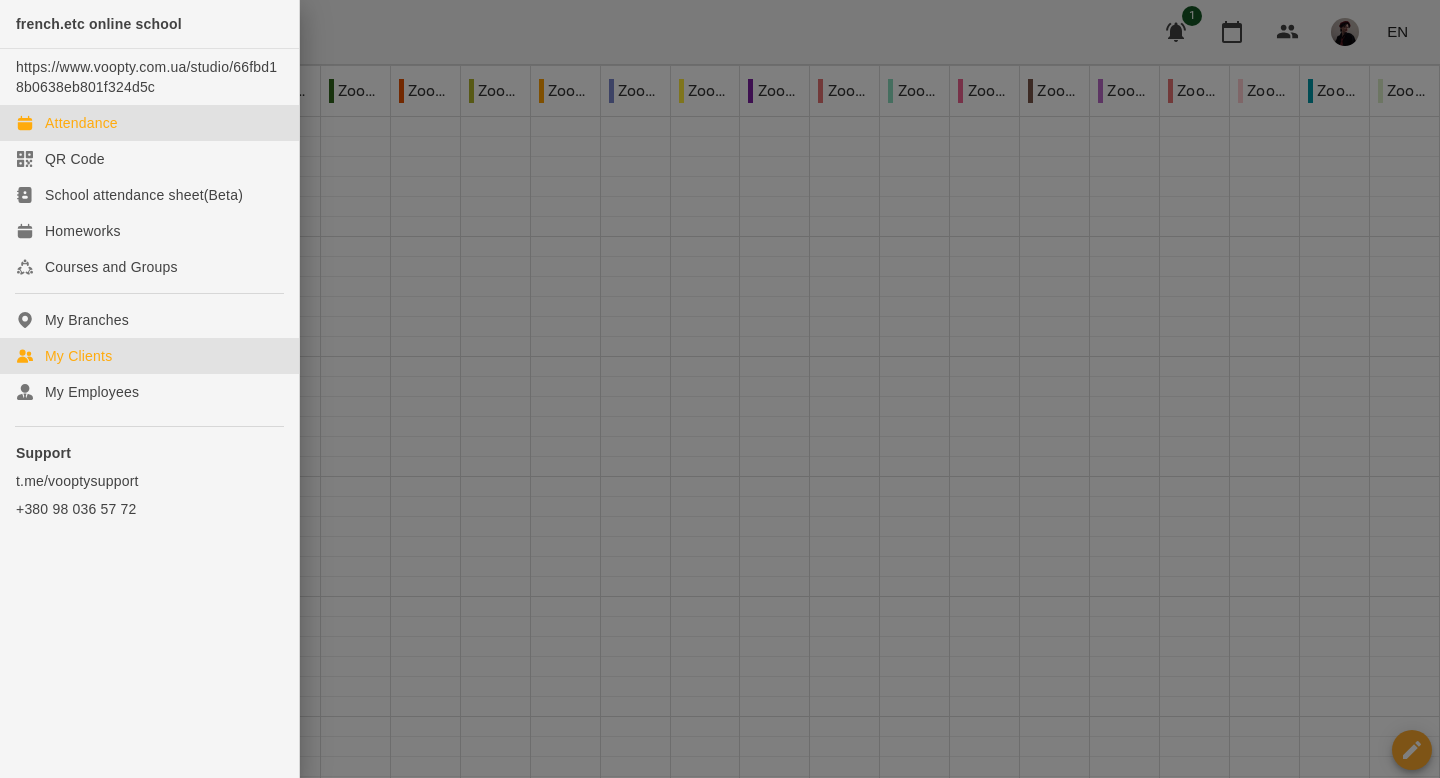 click on "My Clients" at bounding box center (149, 356) 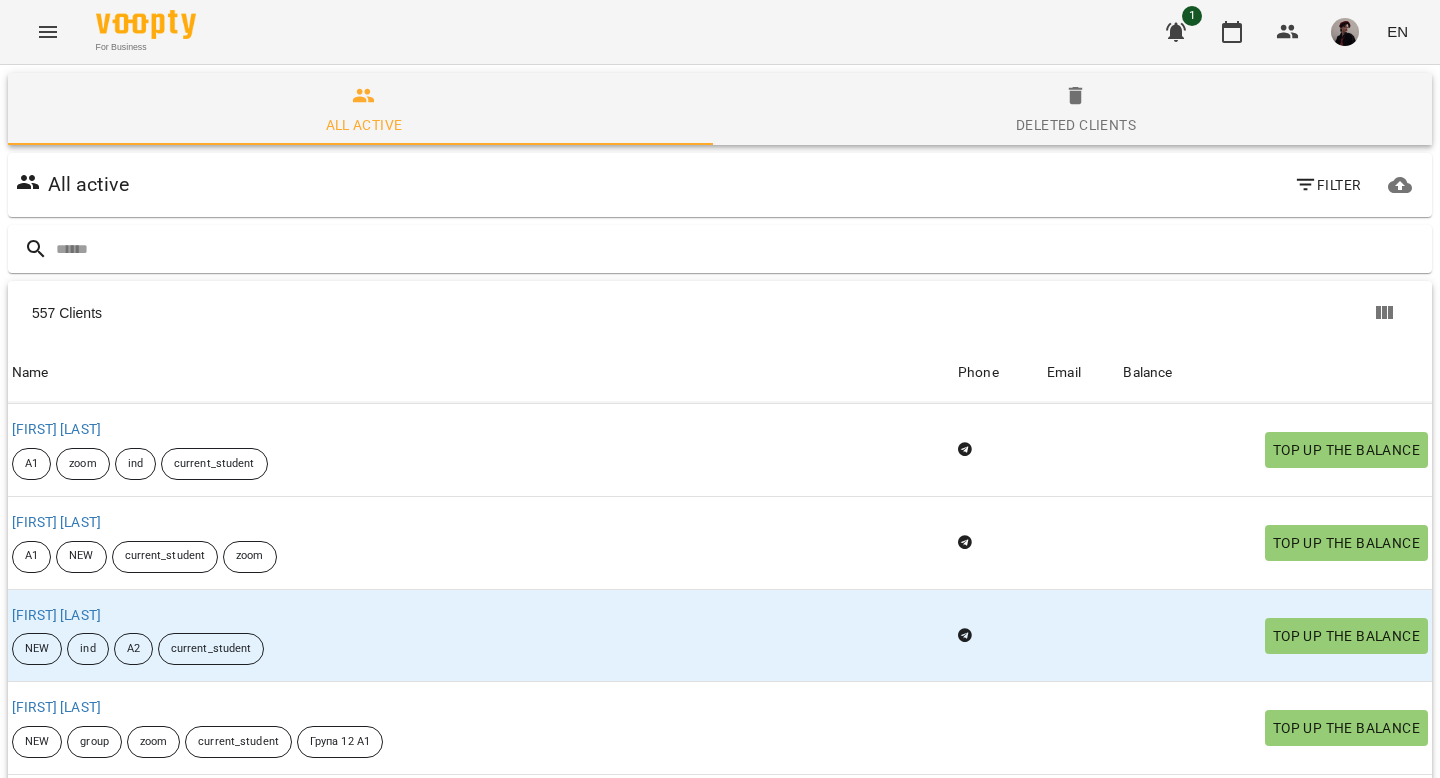 scroll, scrollTop: 0, scrollLeft: 0, axis: both 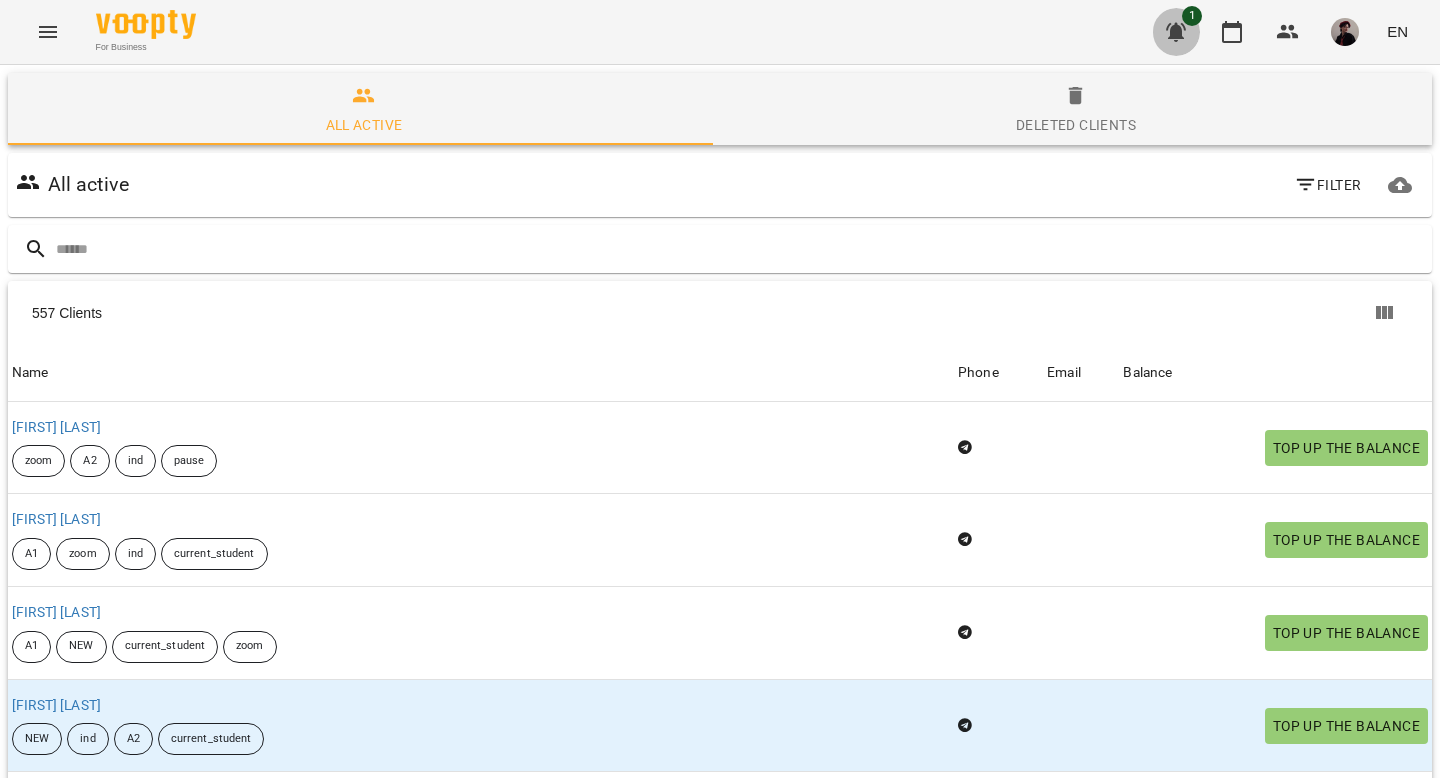 click 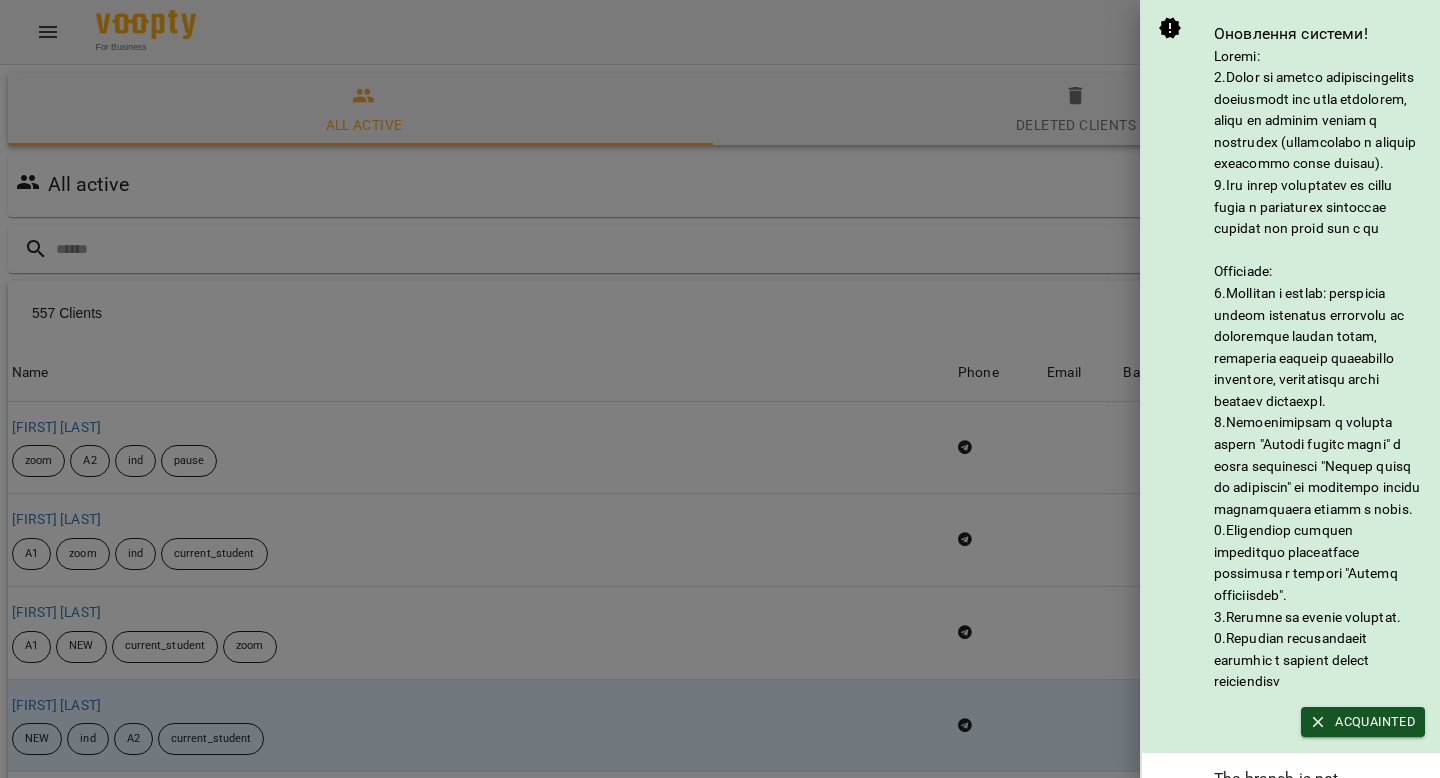 click at bounding box center (720, 389) 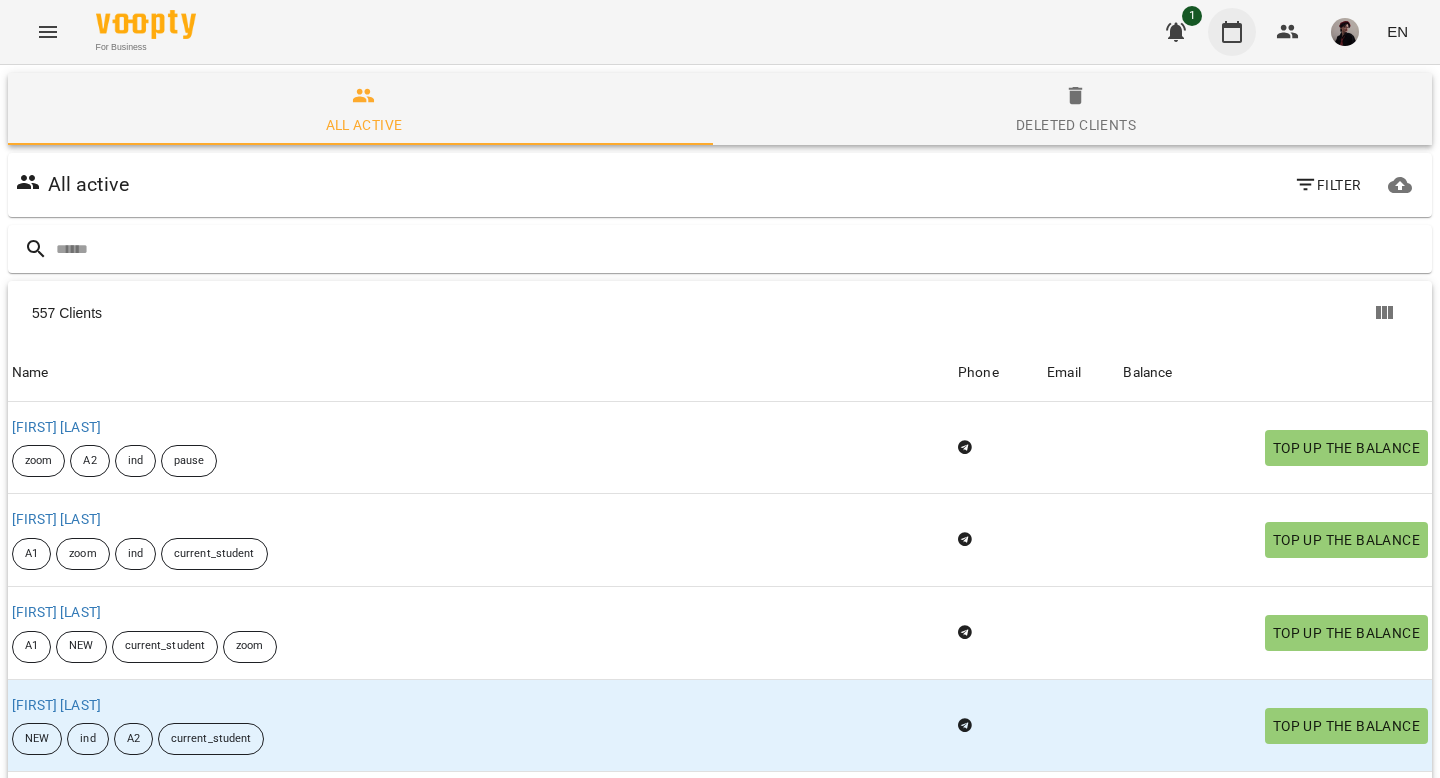 click 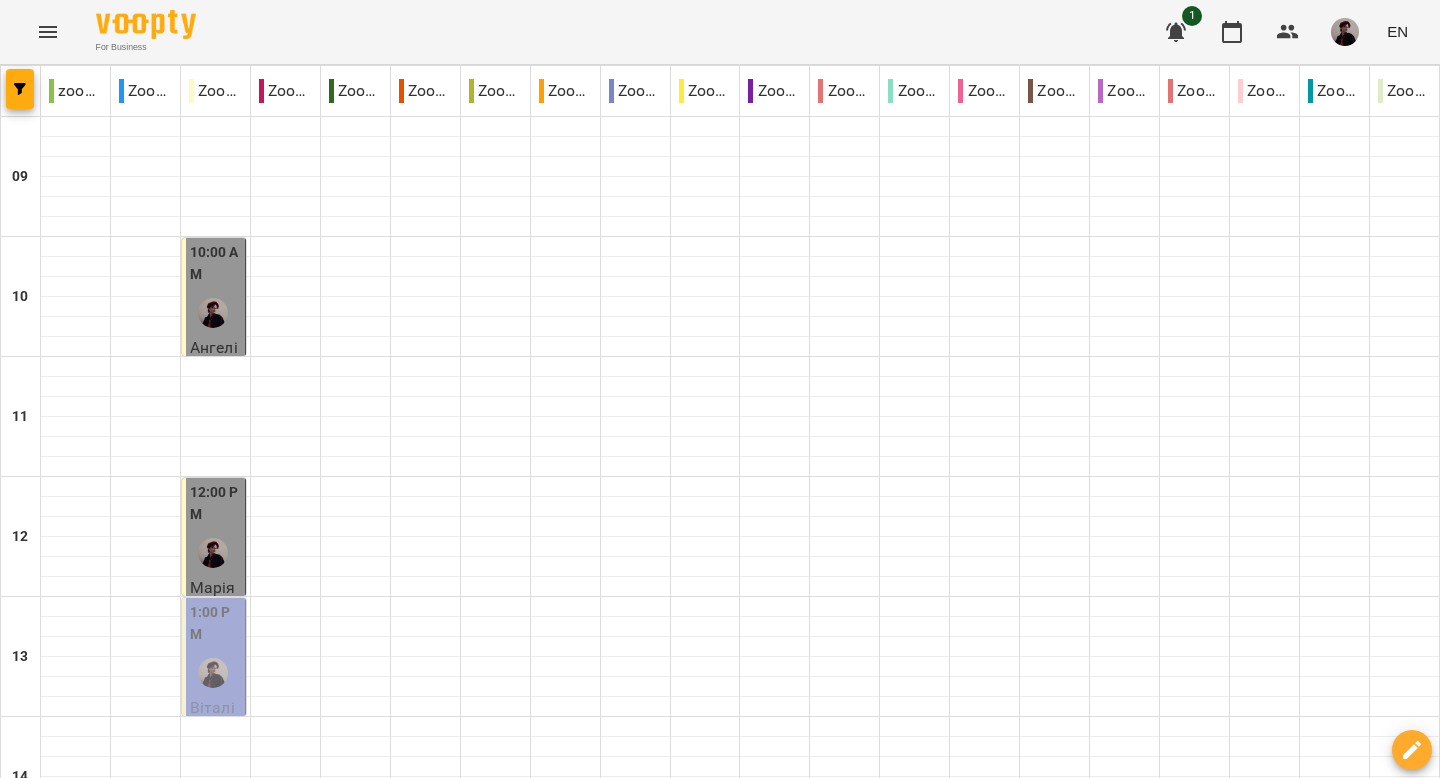 click at bounding box center [213, 313] 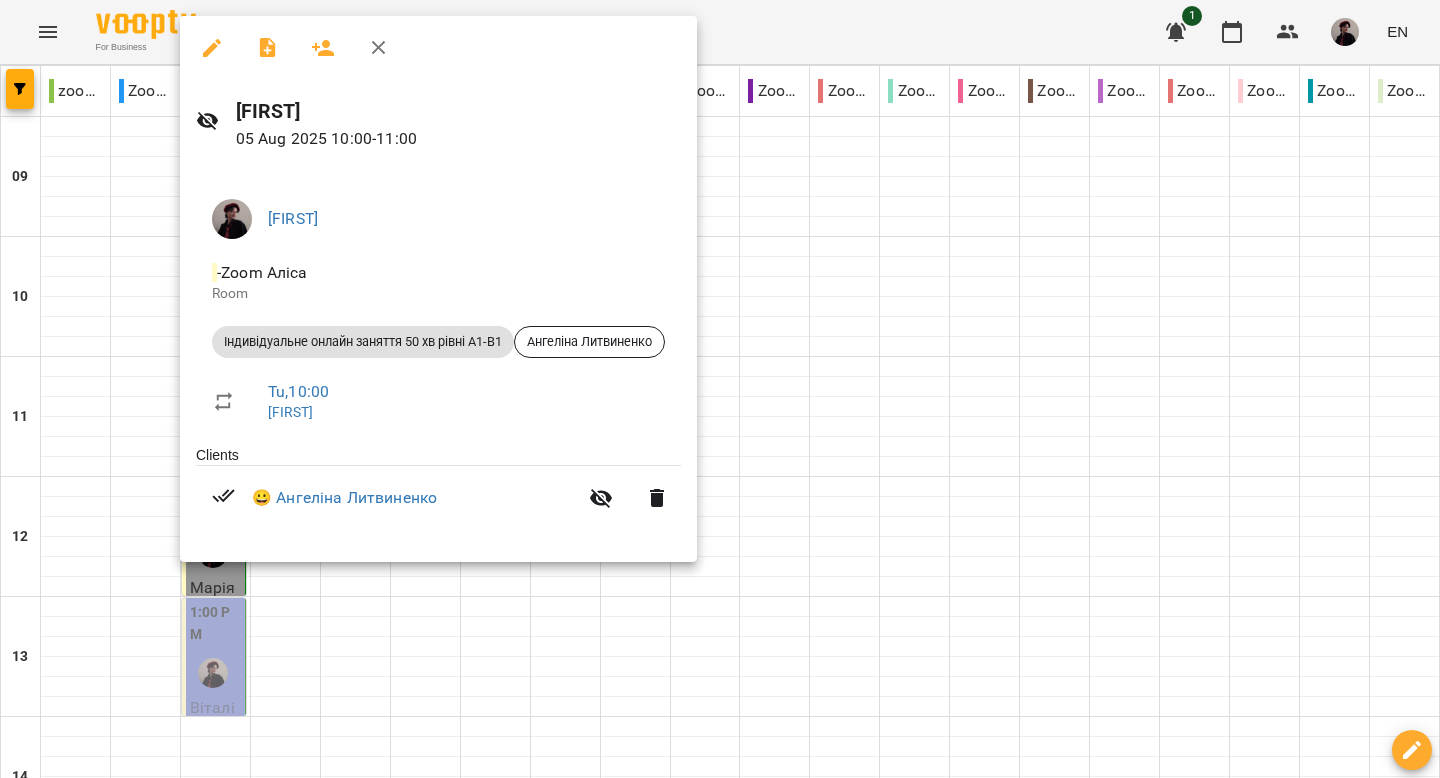 click at bounding box center [720, 389] 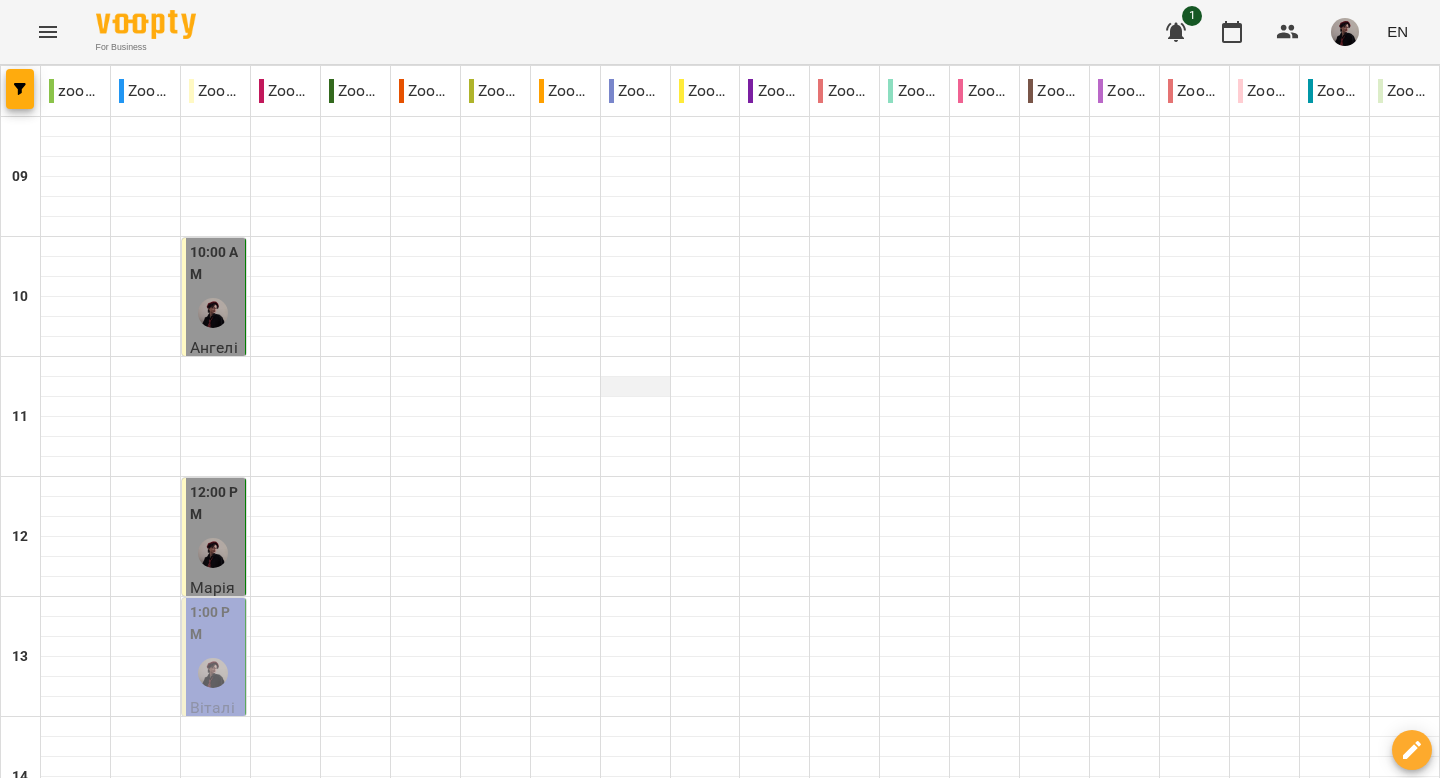 scroll, scrollTop: 0, scrollLeft: 0, axis: both 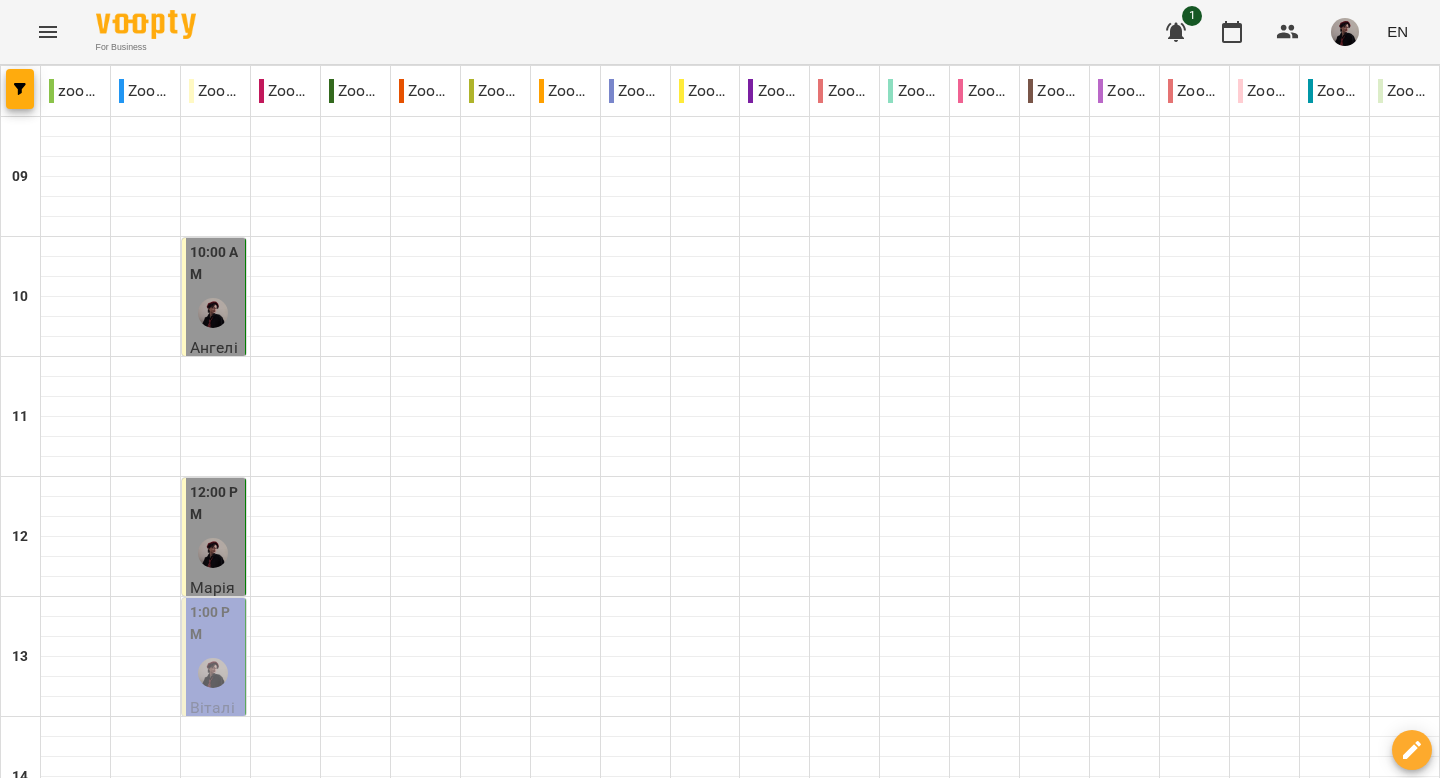 click at bounding box center [819, 1888] 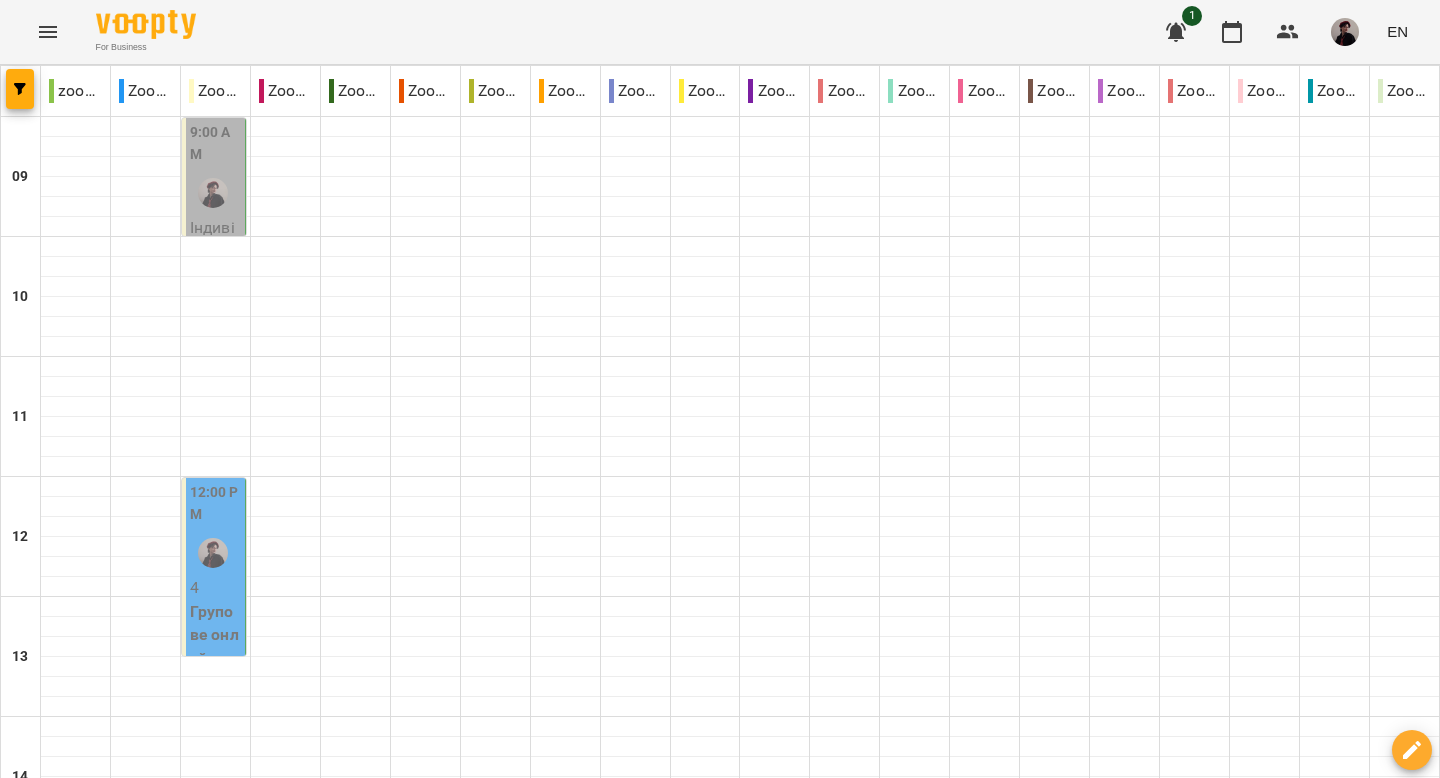 click 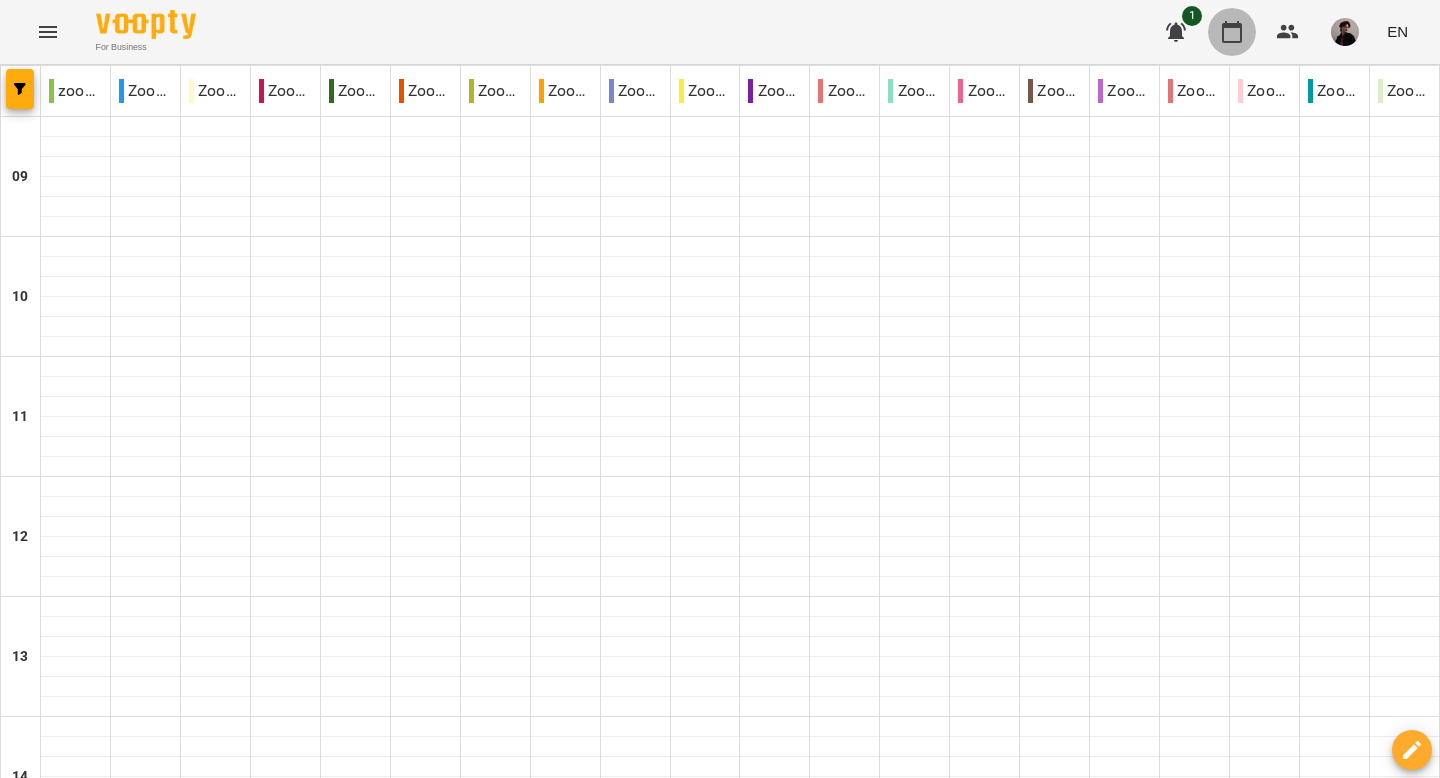 click at bounding box center [1232, 32] 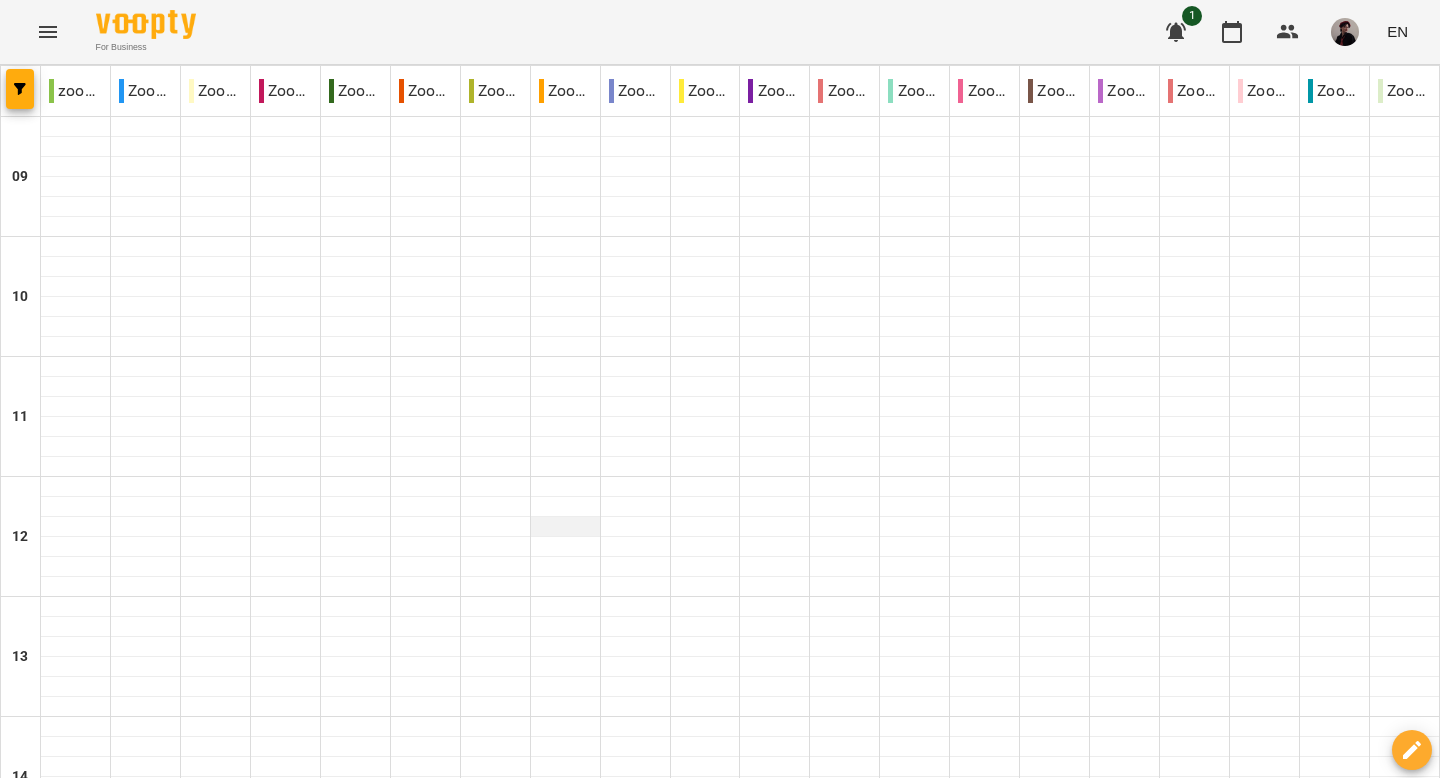 scroll, scrollTop: 57, scrollLeft: 0, axis: vertical 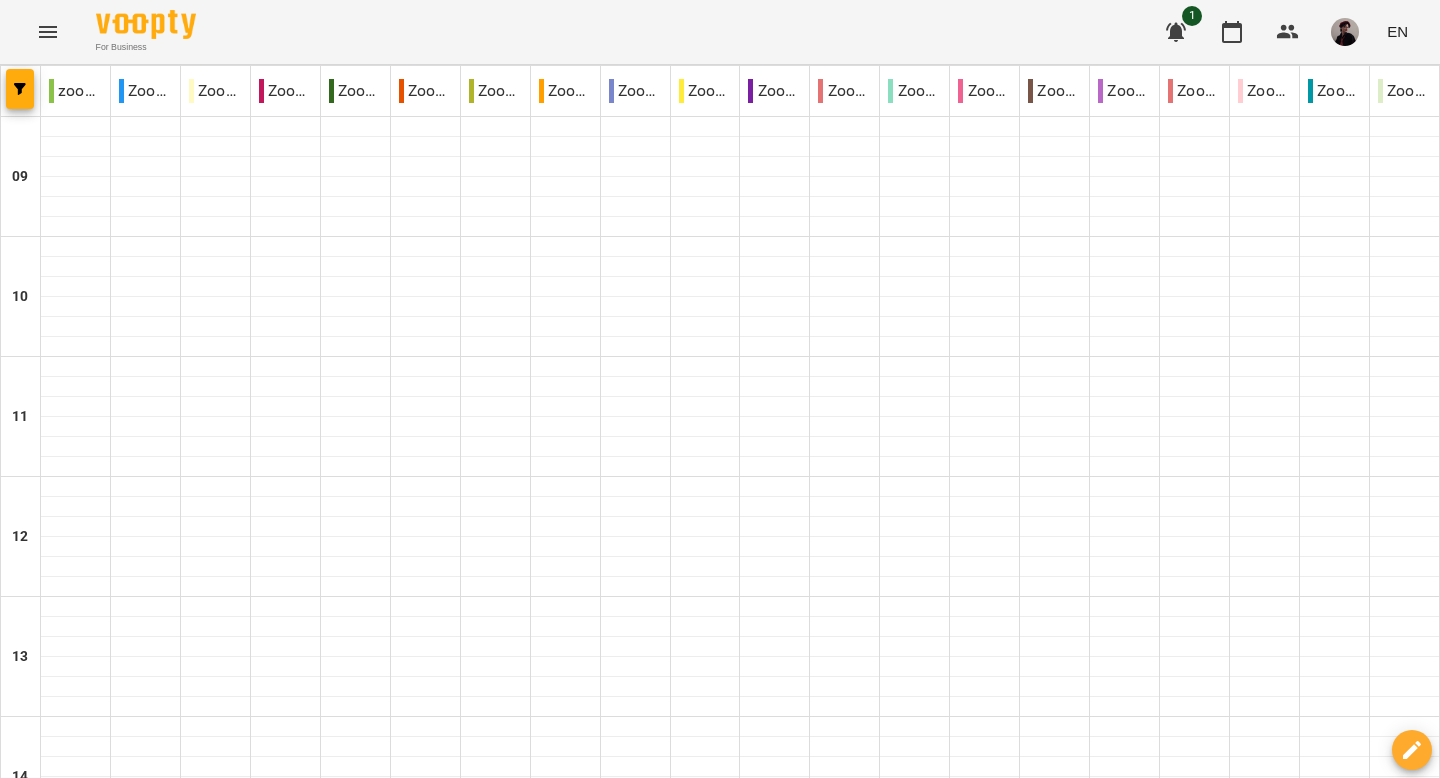 click 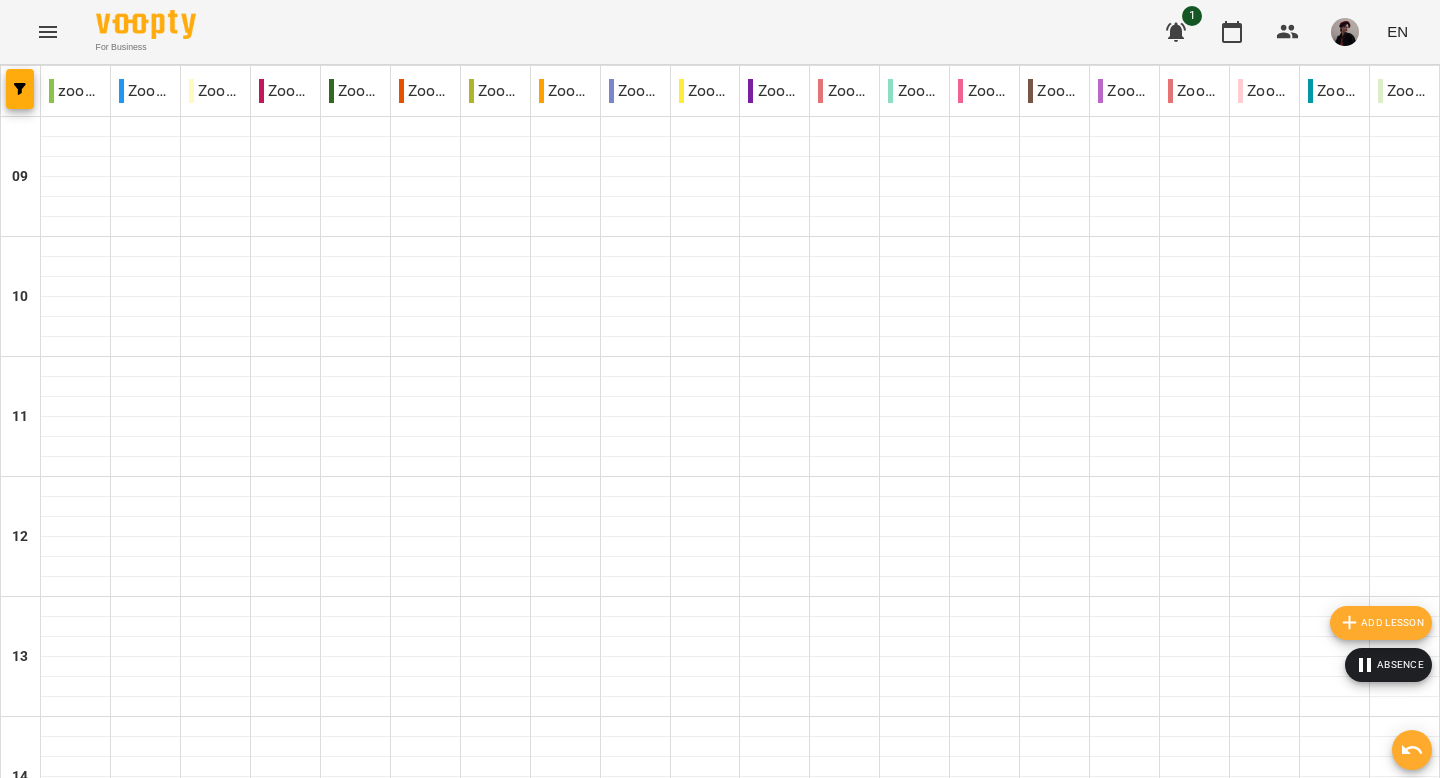 click on "**********" at bounding box center [720, 1888] 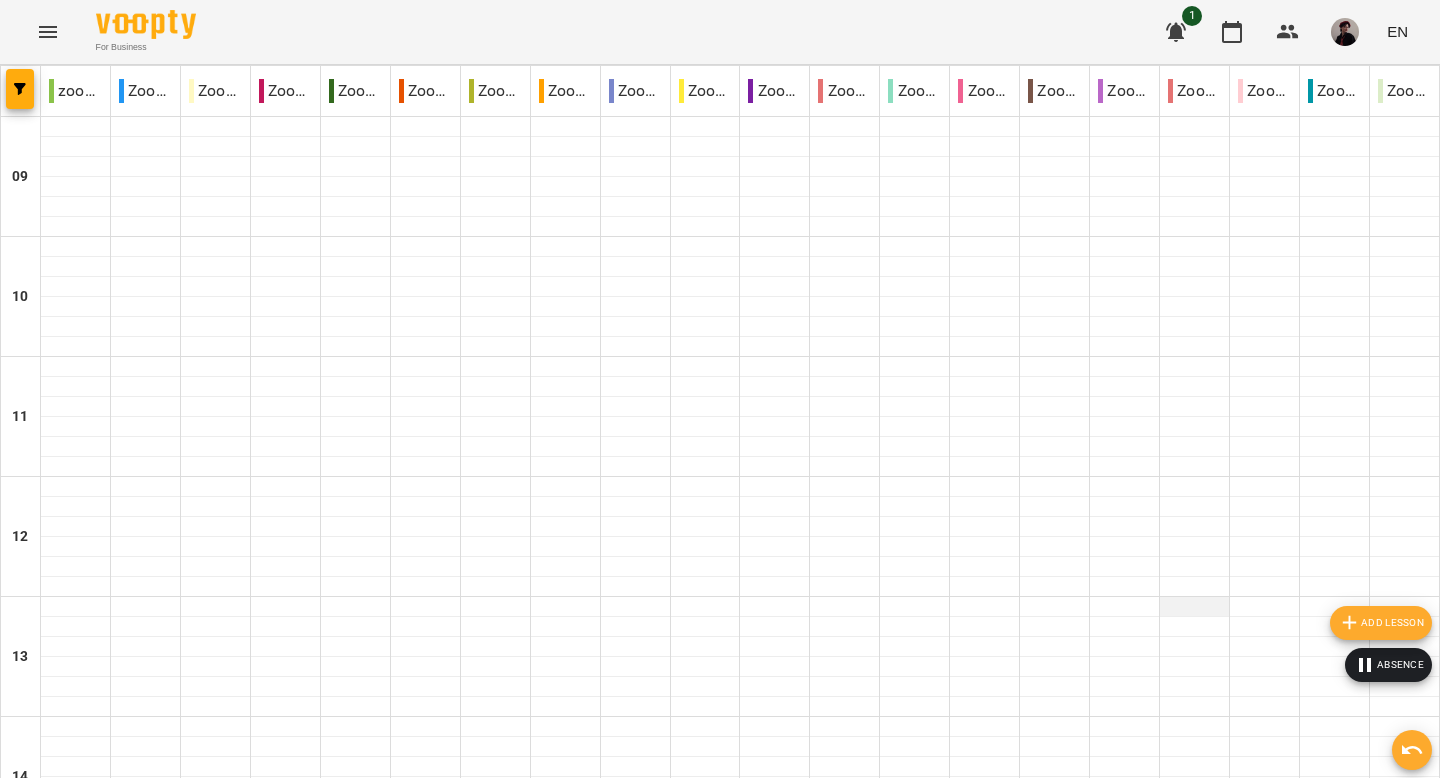 scroll, scrollTop: 0, scrollLeft: 0, axis: both 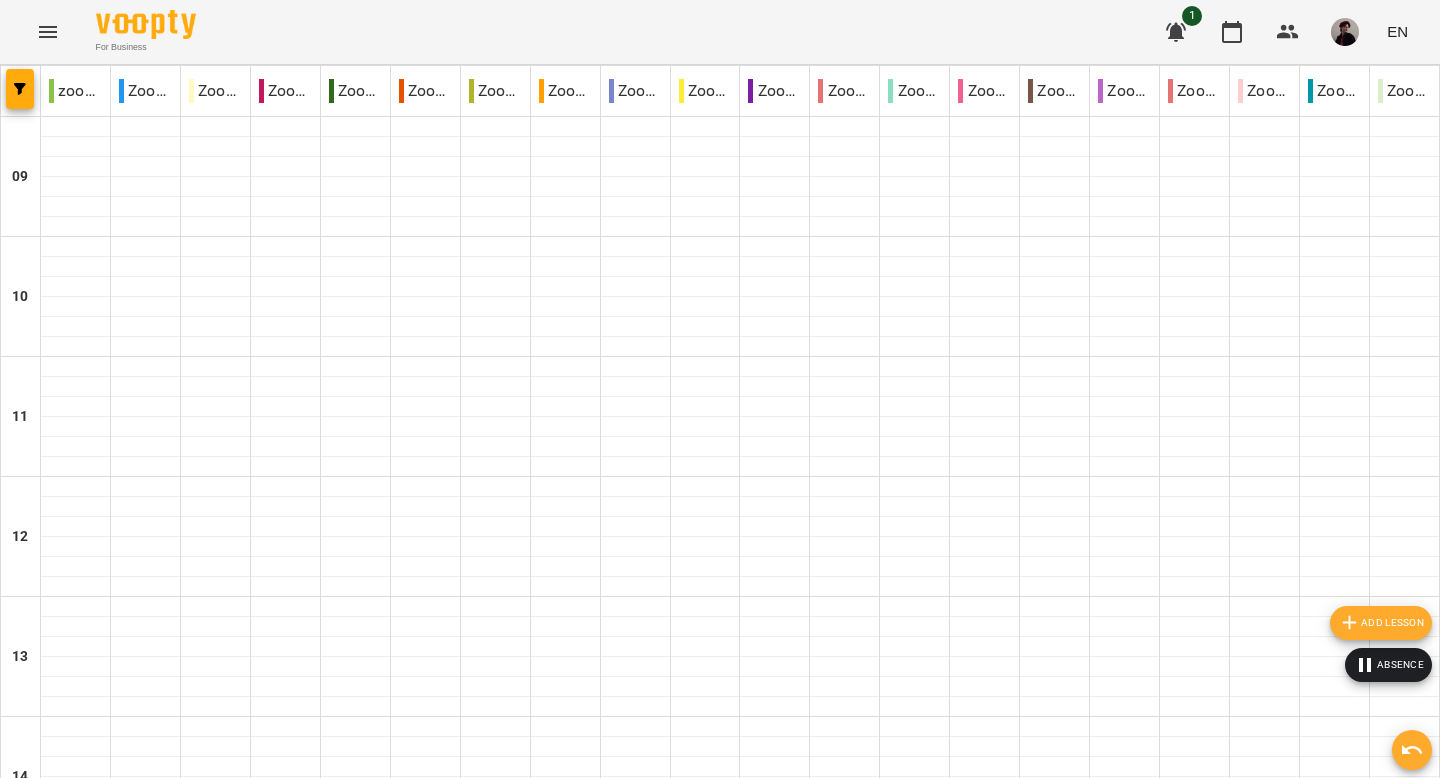 click on "Tue" at bounding box center (245, 1823) 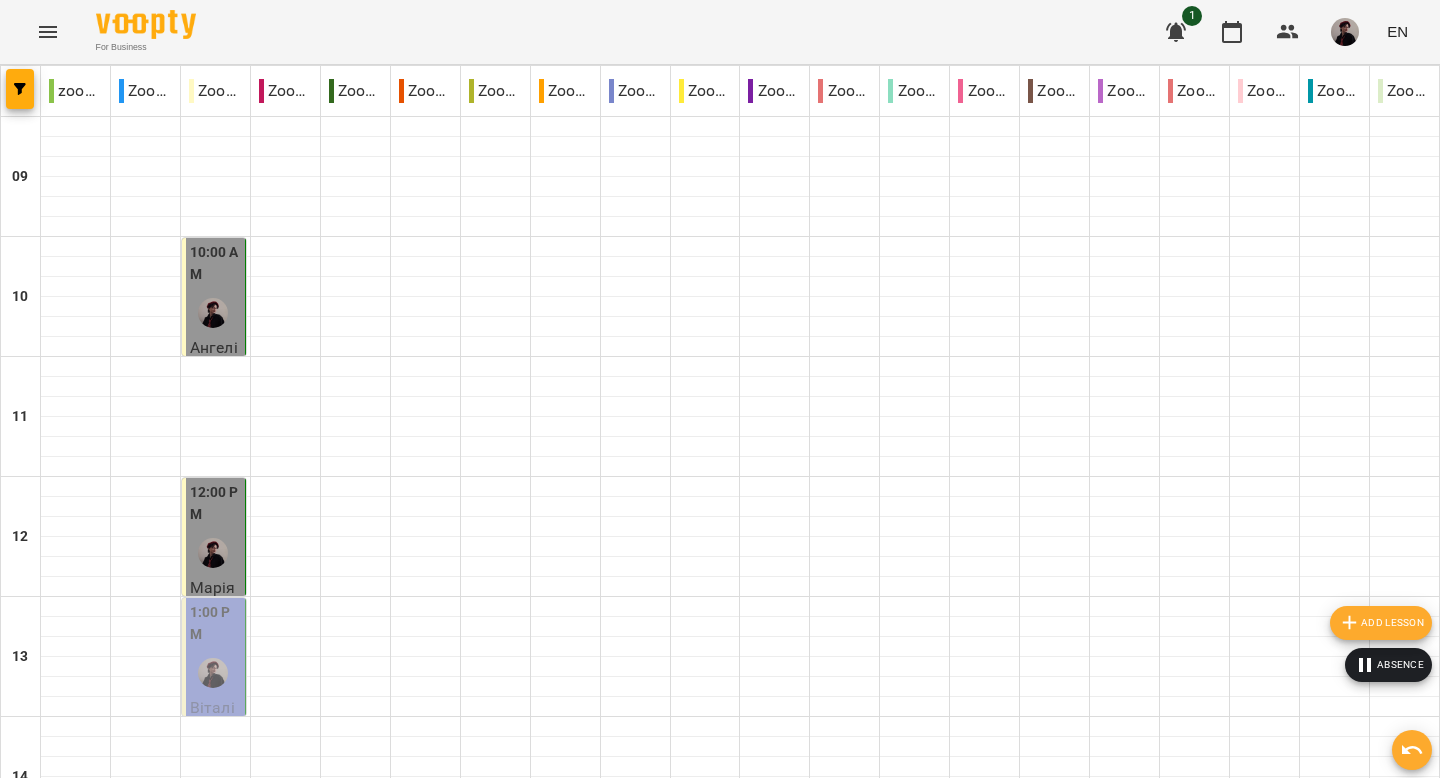 click at bounding box center (213, 313) 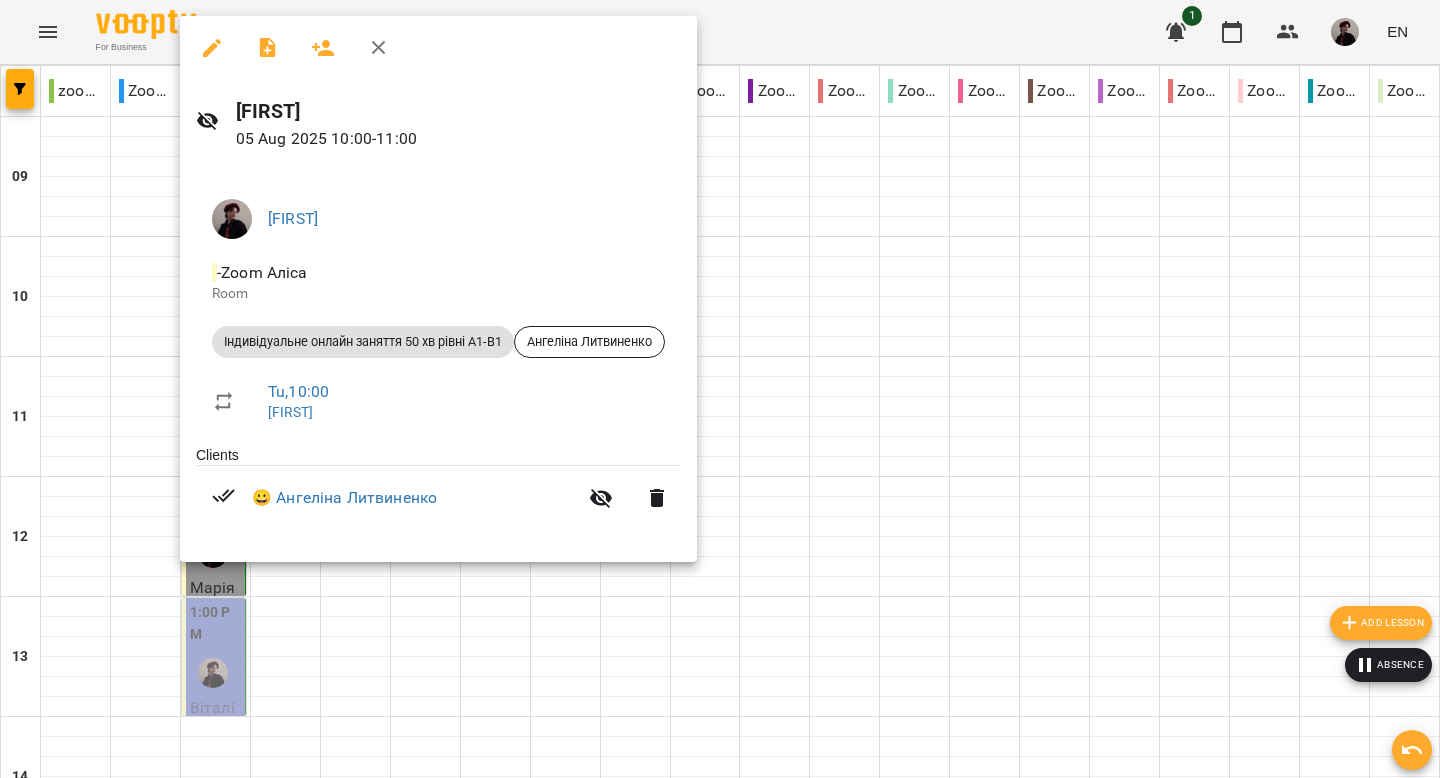 click at bounding box center (720, 389) 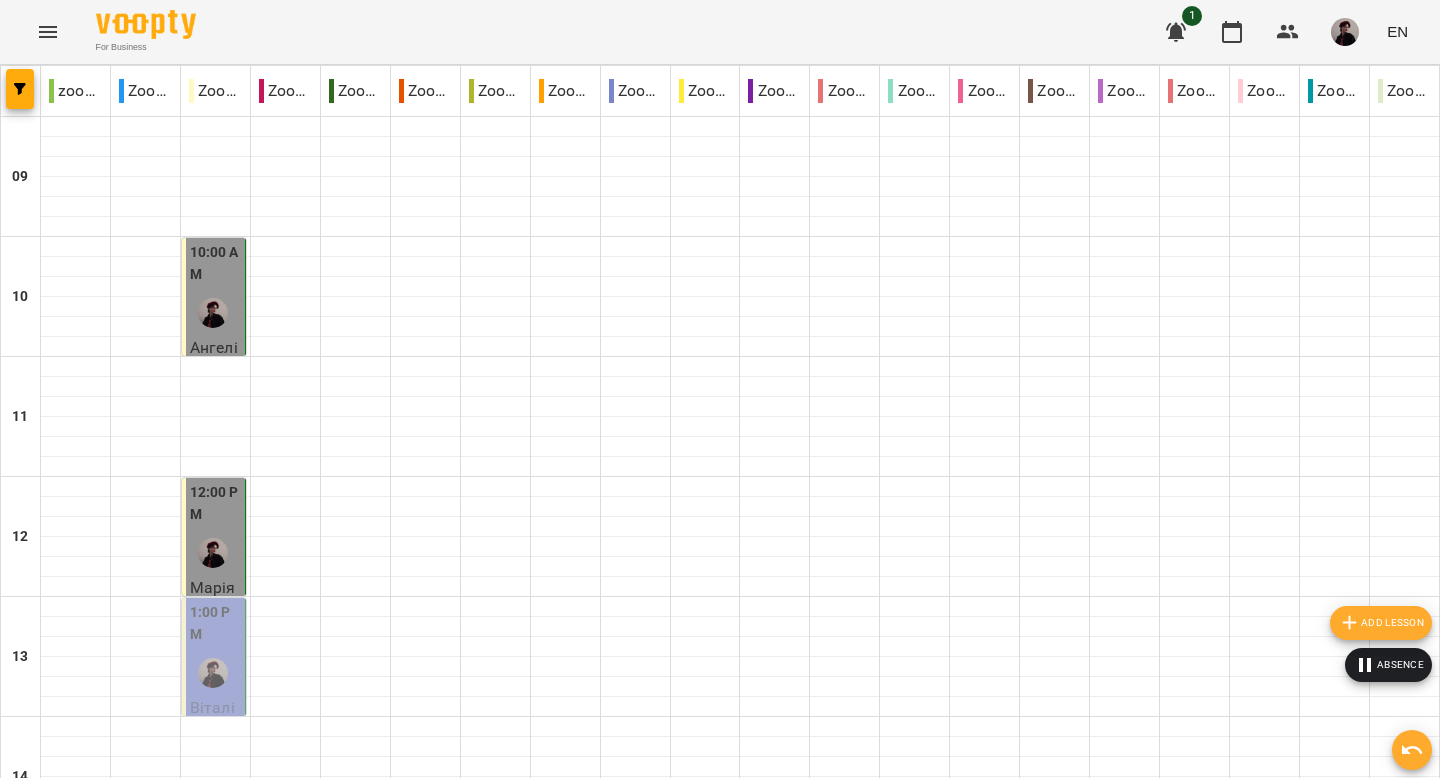 click at bounding box center (213, 553) 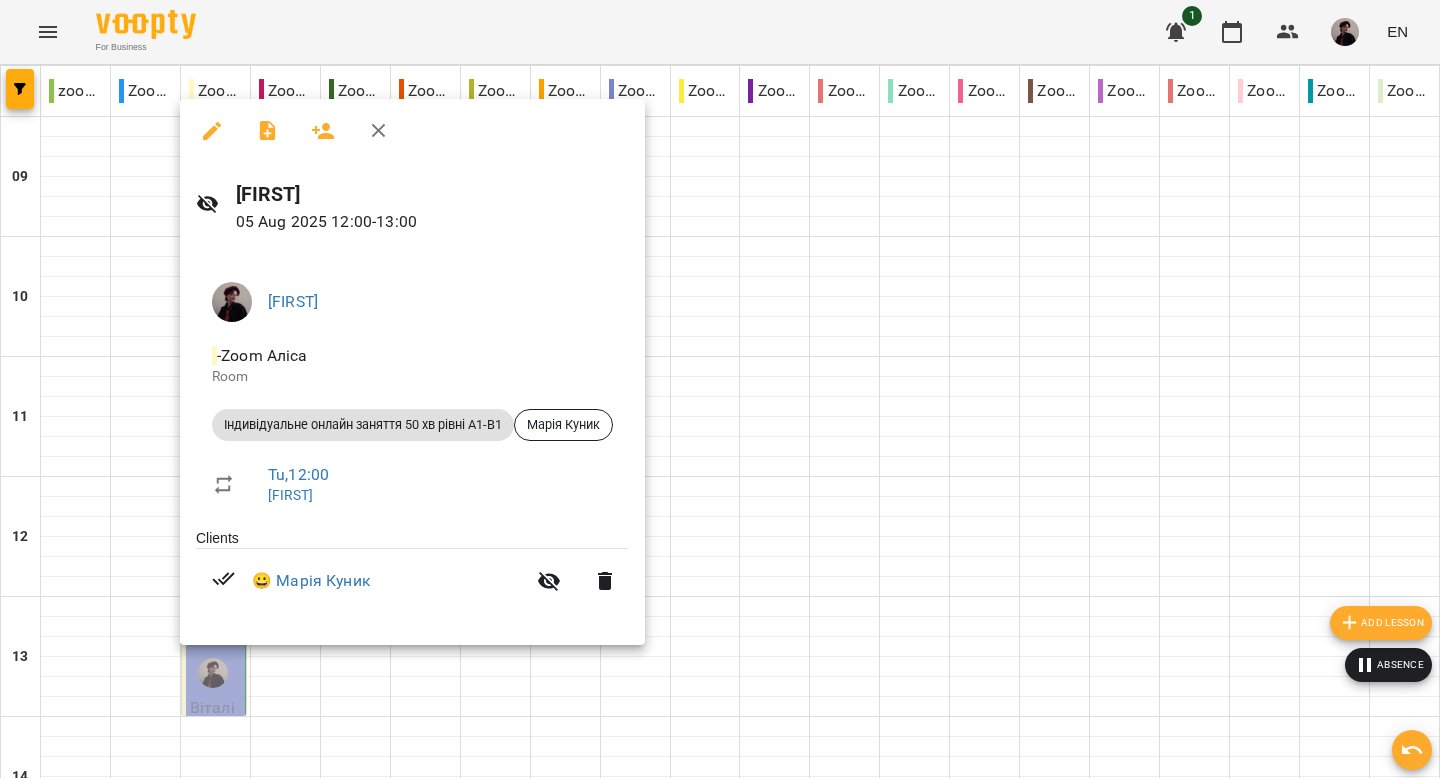 click at bounding box center (720, 389) 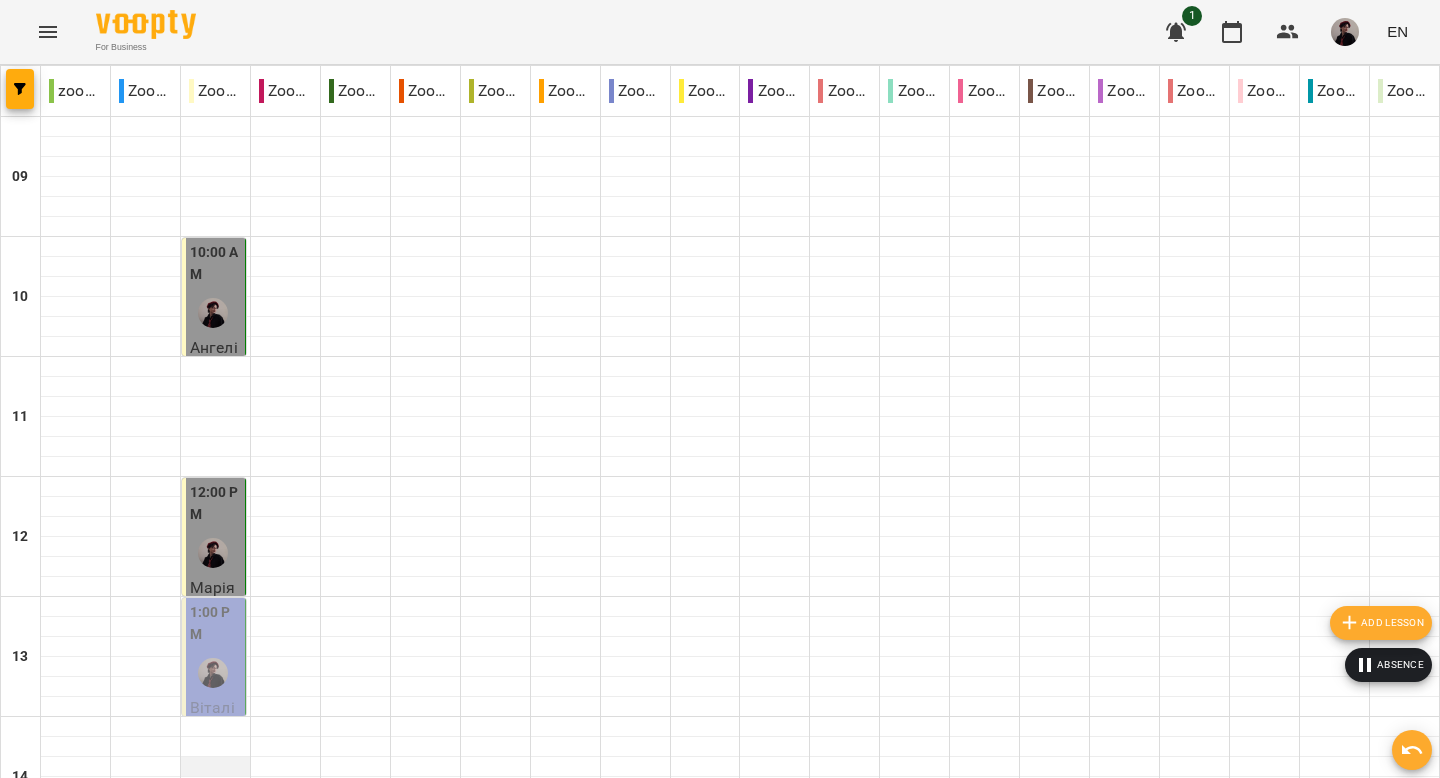 scroll, scrollTop: 307, scrollLeft: 0, axis: vertical 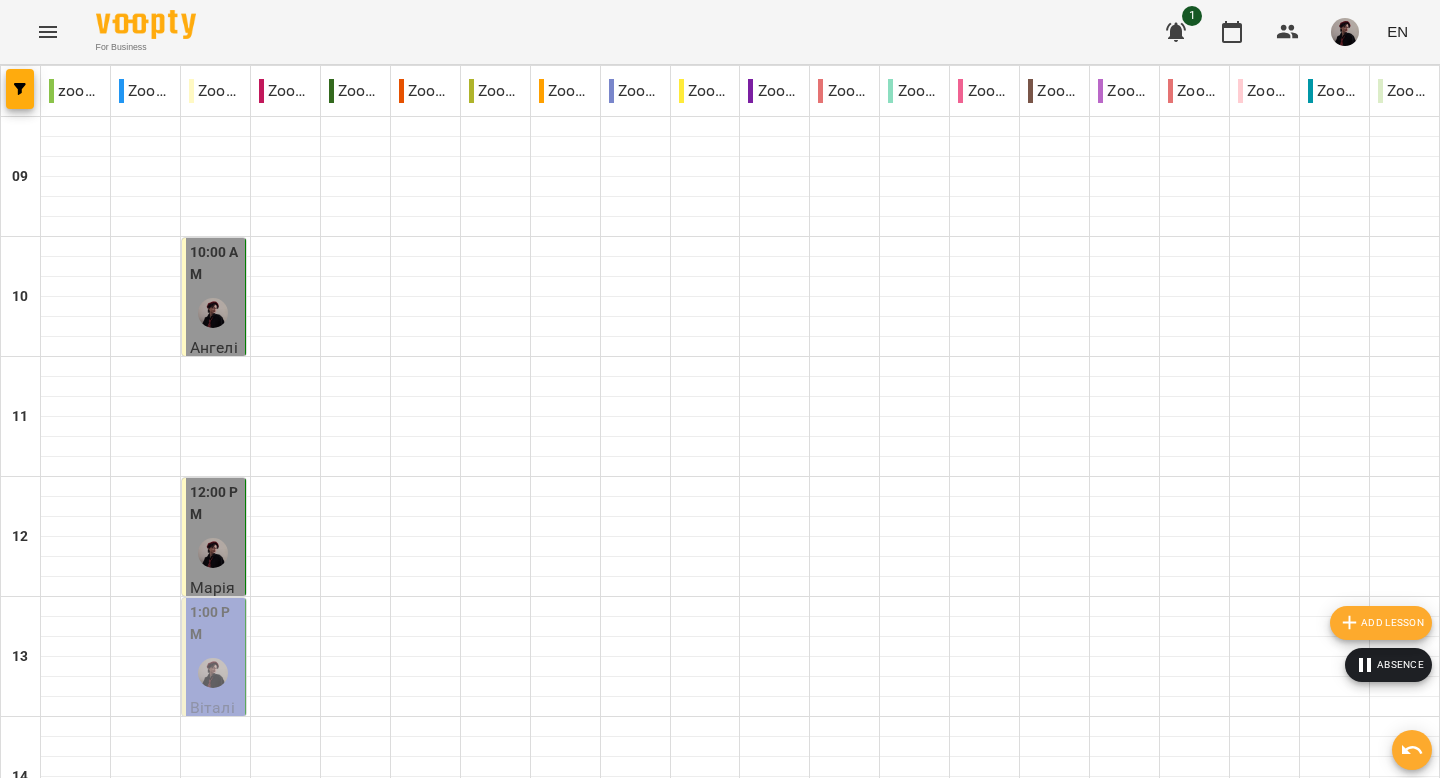 click on "Віталій Пятін" at bounding box center (213, 731) 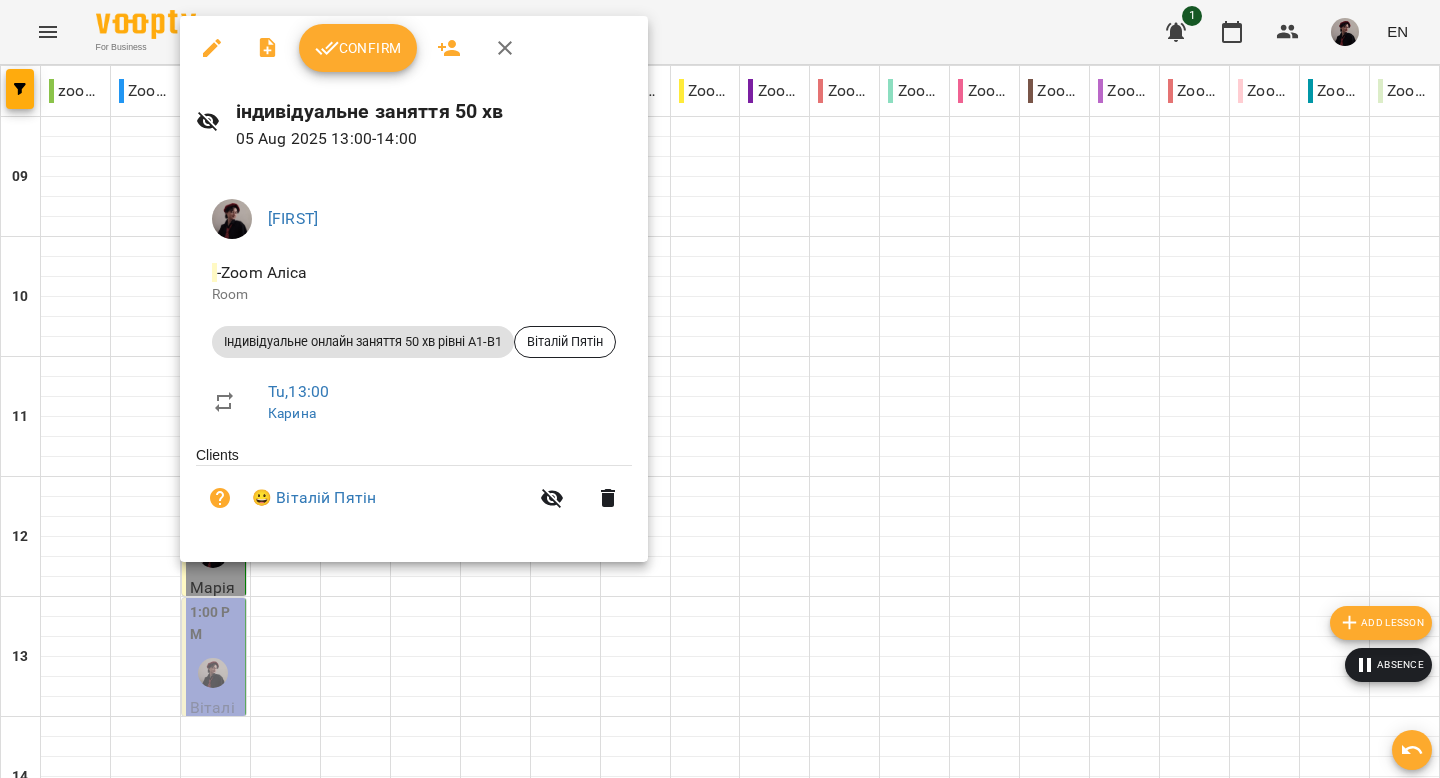 click on "Confirm" at bounding box center (358, 48) 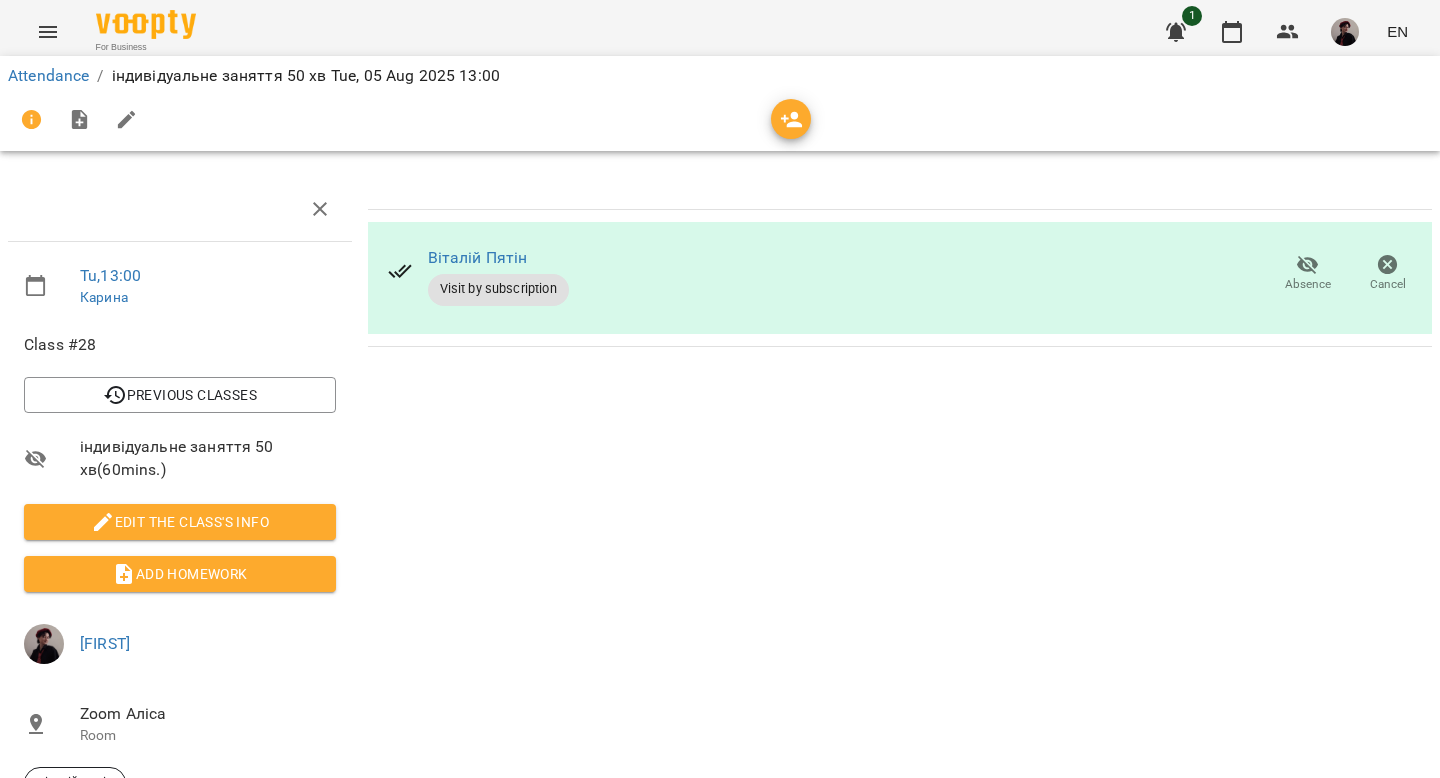 click 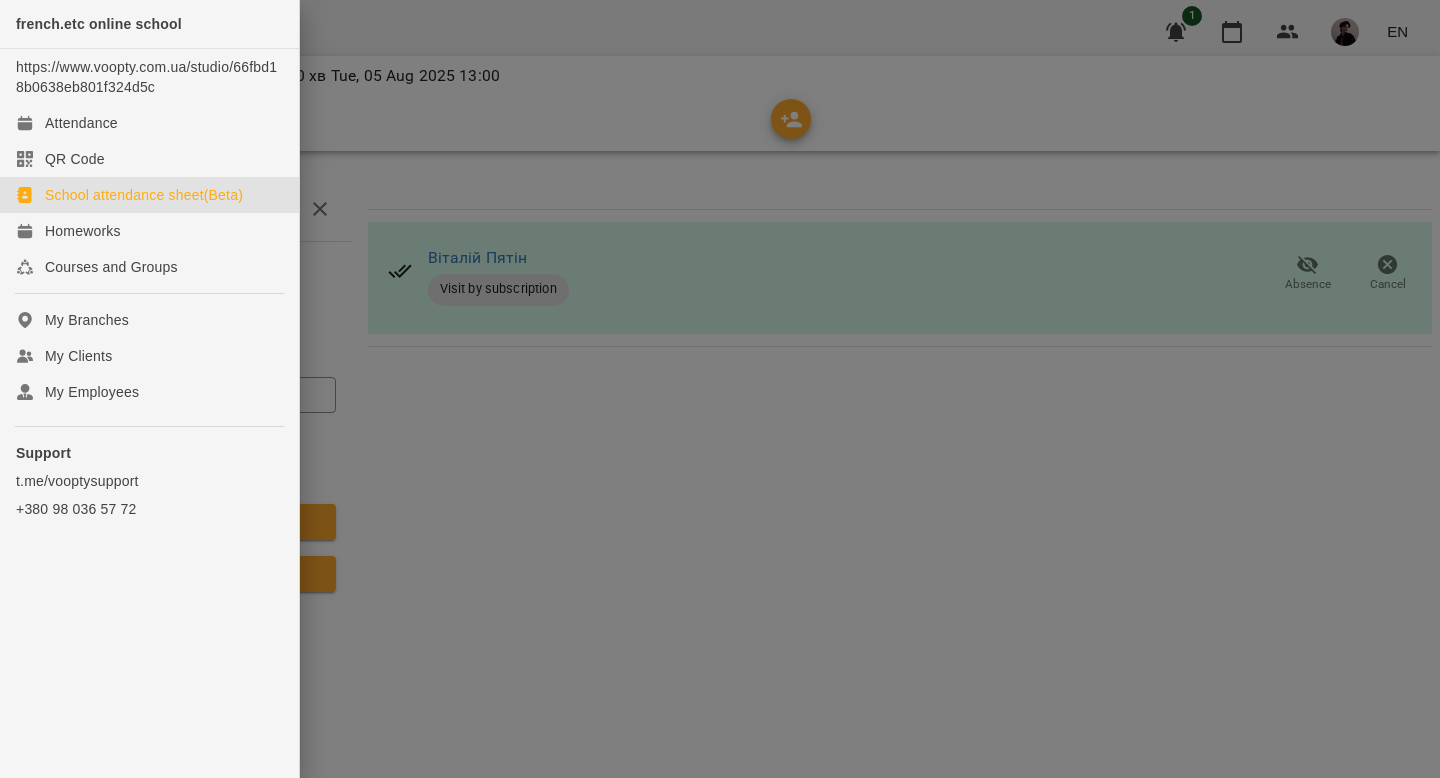 click on "School attendance sheet(Beta)" at bounding box center (144, 195) 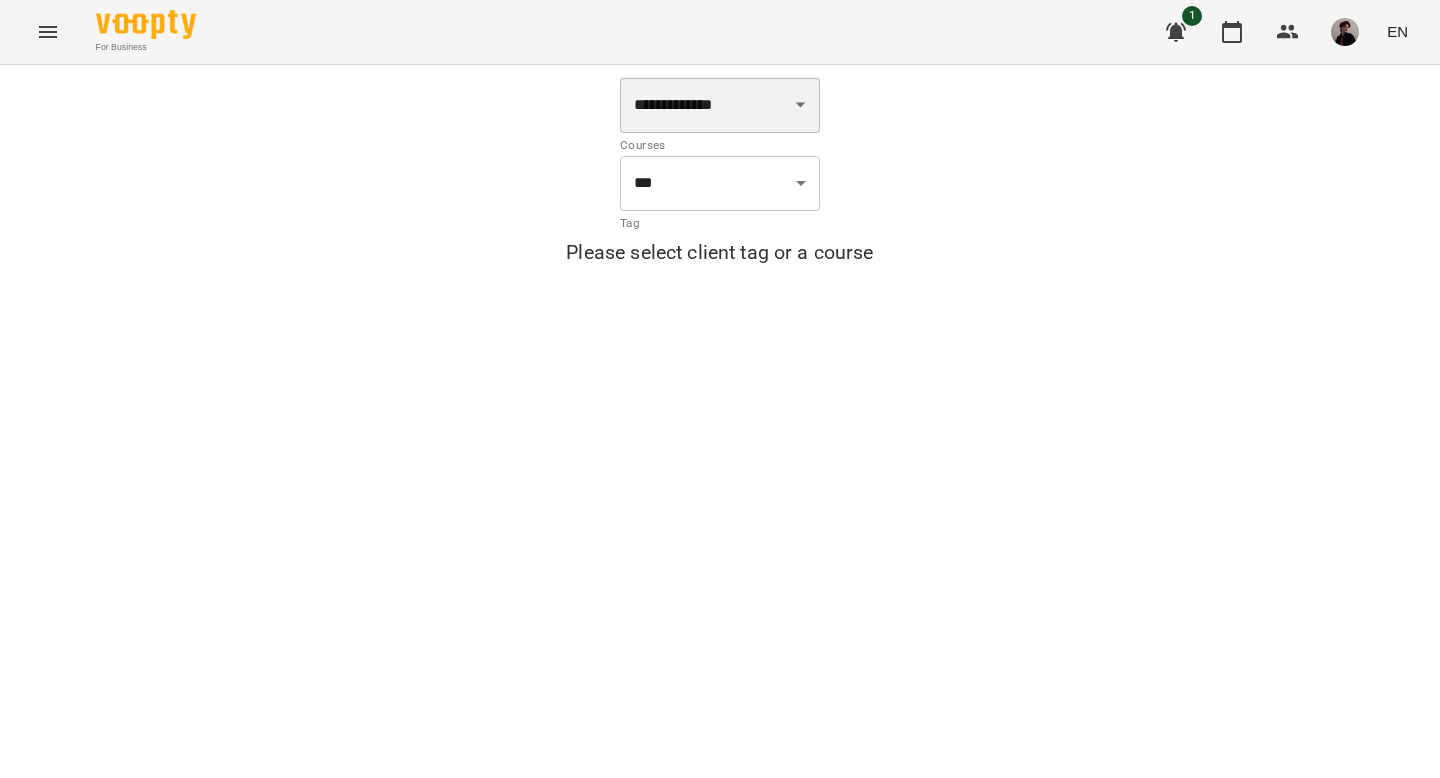 click on "**********" at bounding box center [720, 105] 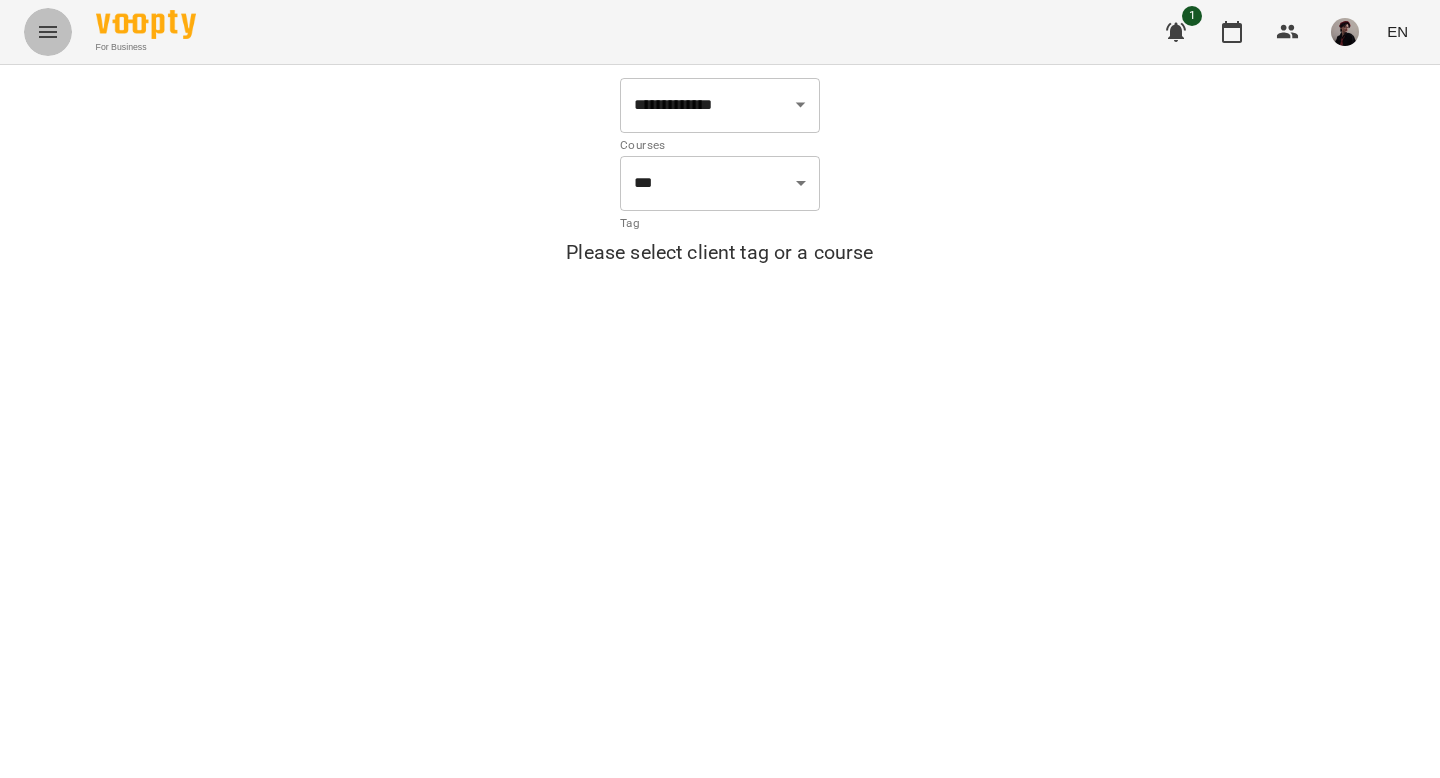 click at bounding box center (48, 32) 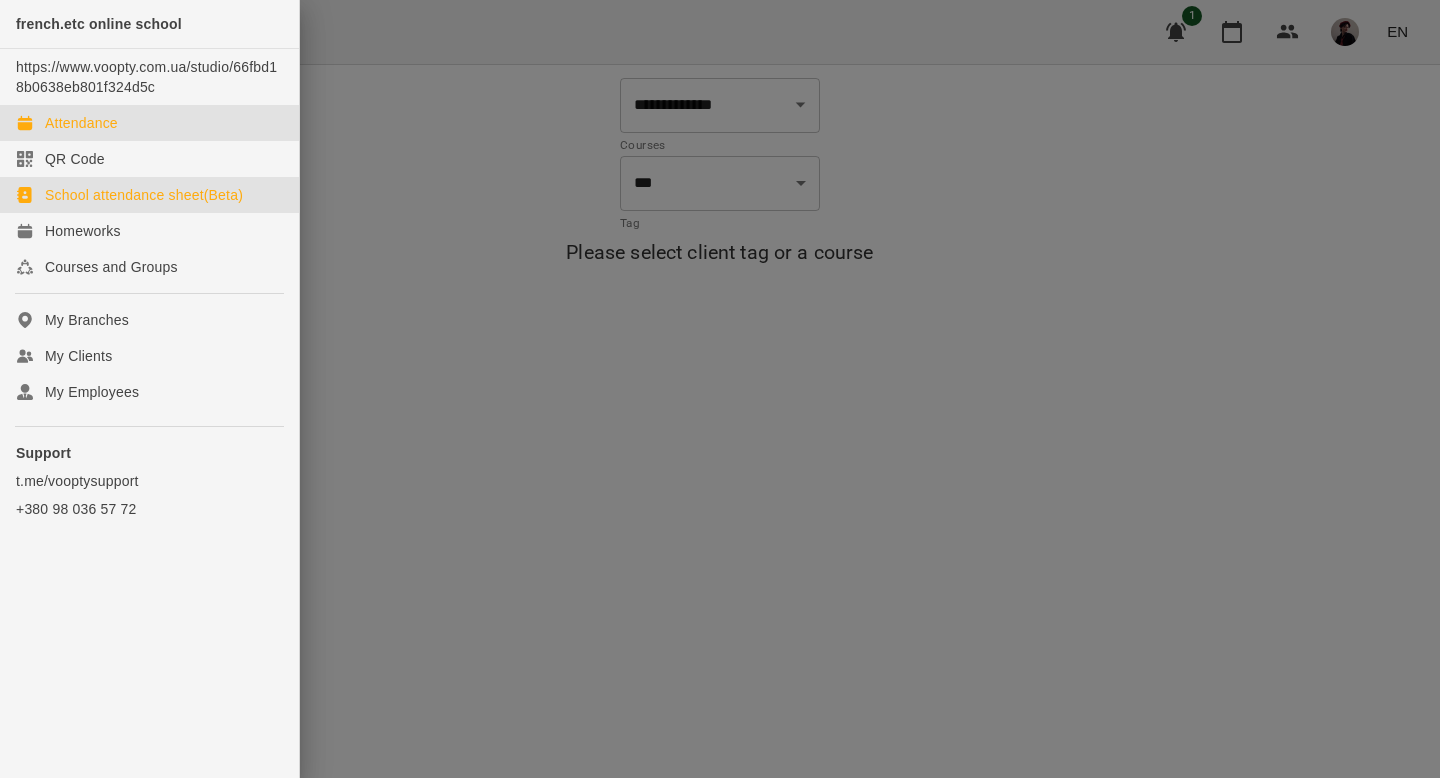 click on "Attendance" at bounding box center (81, 123) 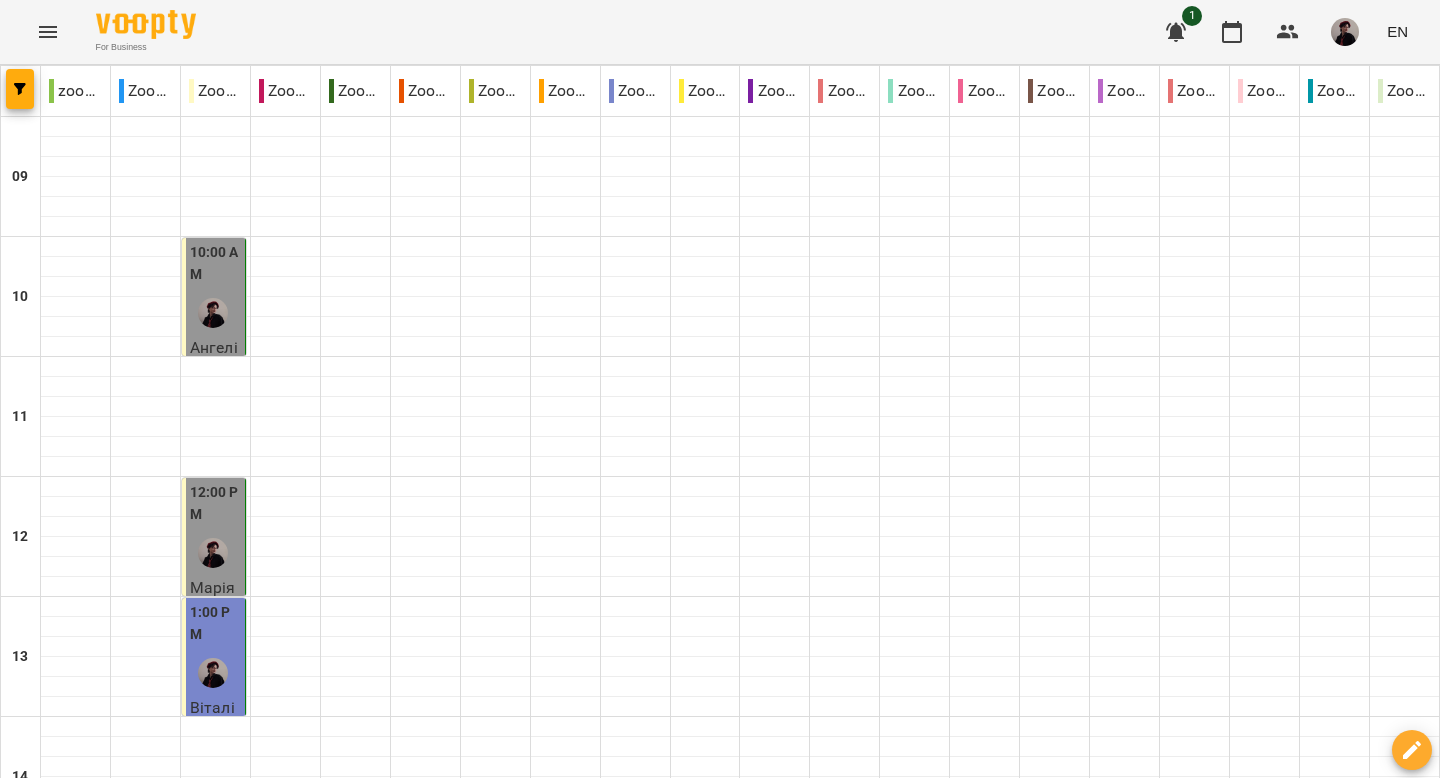 click on "**********" at bounding box center (720, 1888) 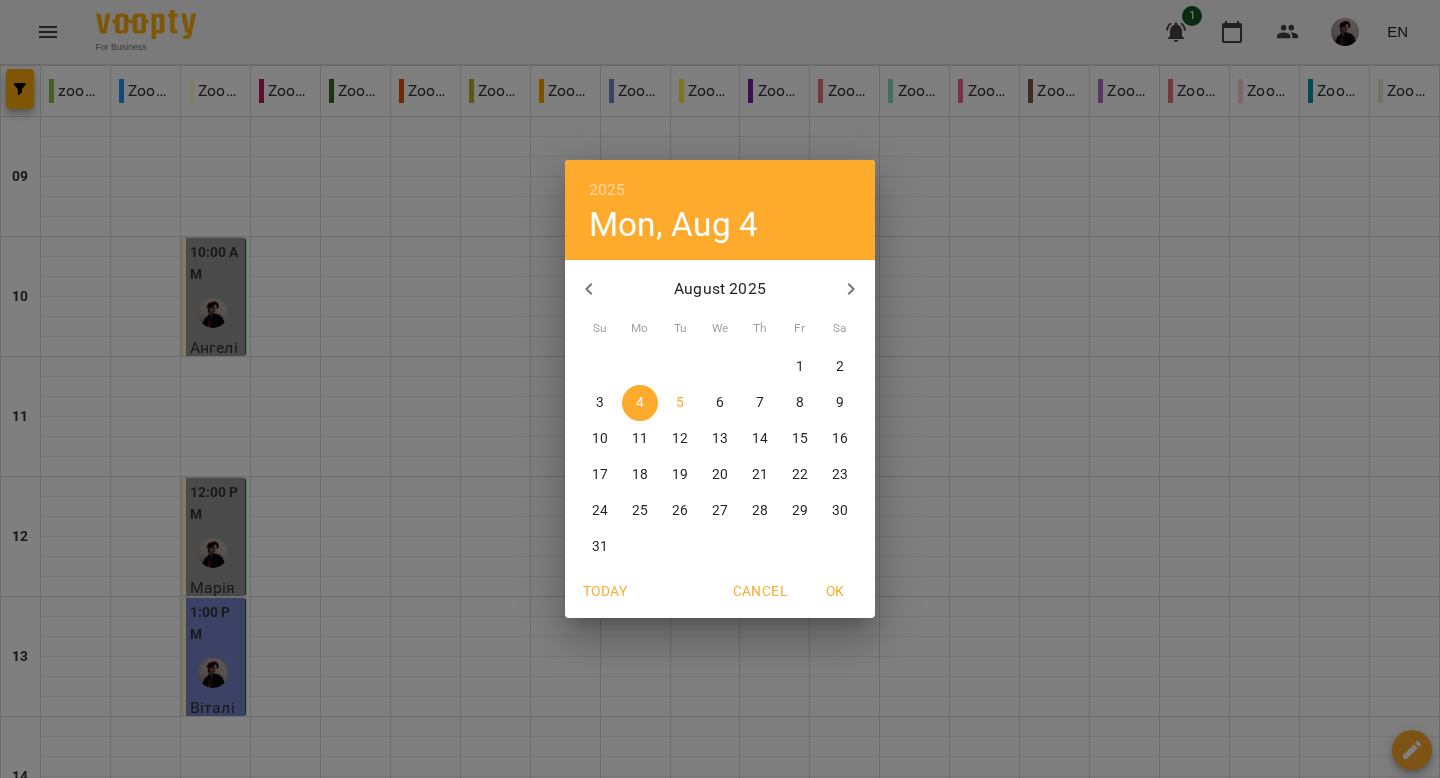 click on "Today" at bounding box center (605, 591) 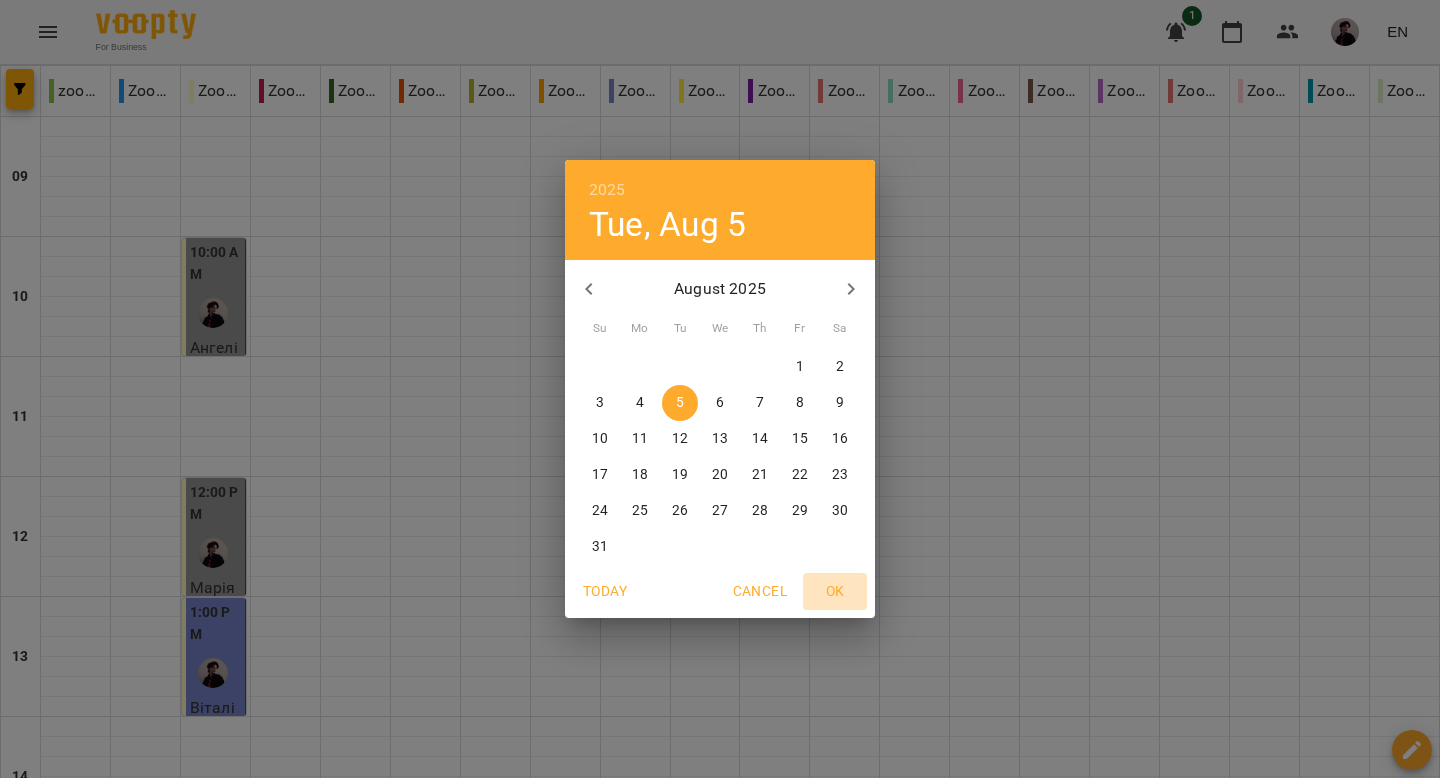 click on "OK" at bounding box center [835, 591] 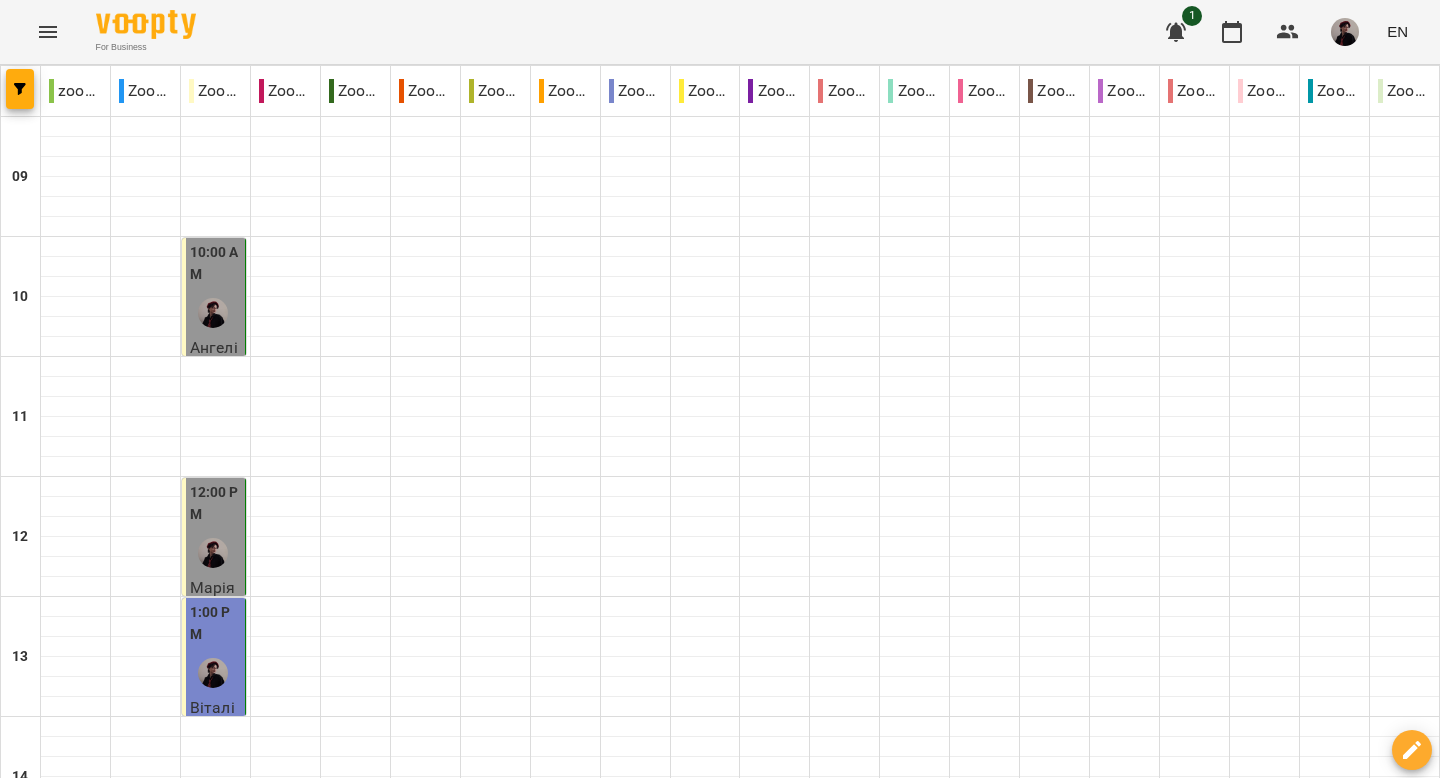 click on "Wed" at bounding box center (617, 1823) 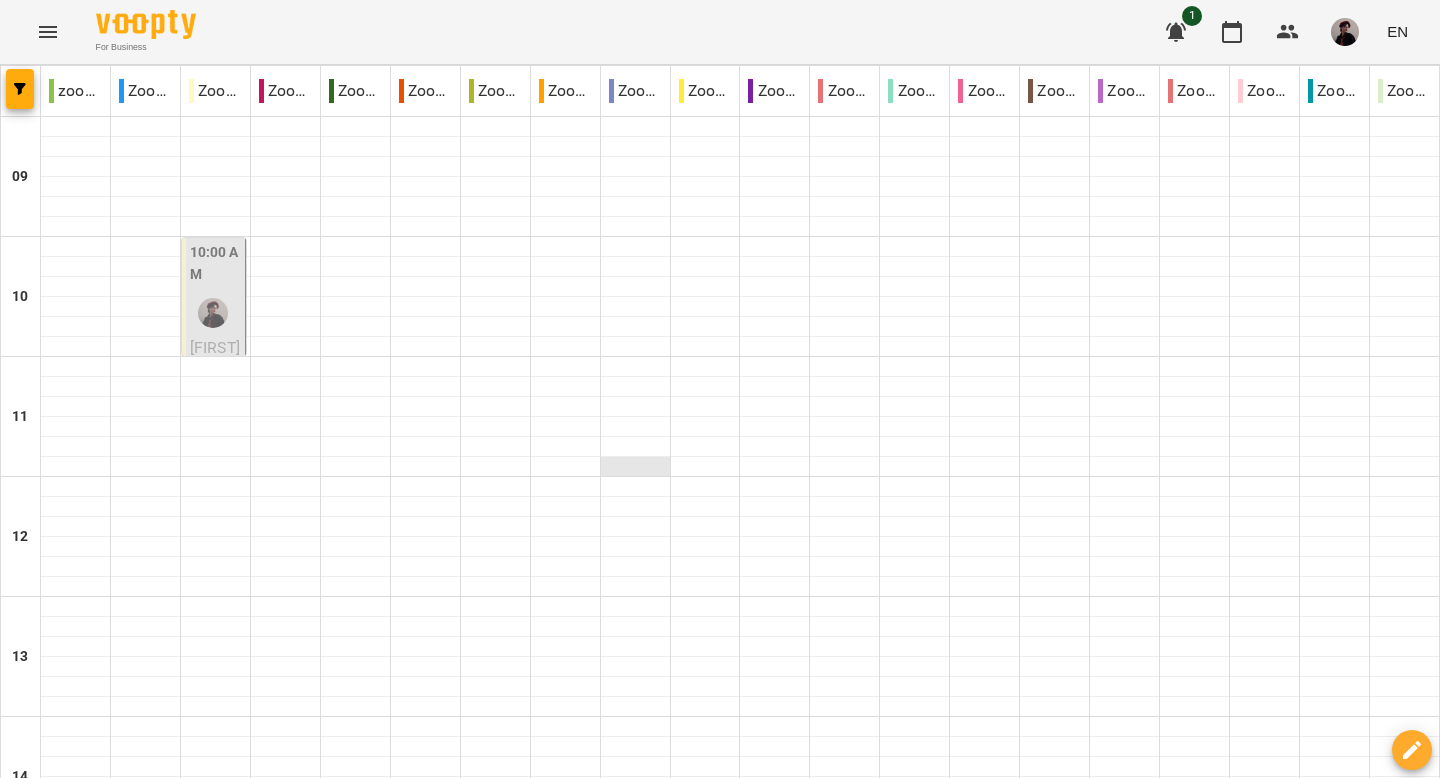 scroll, scrollTop: 1152, scrollLeft: 0, axis: vertical 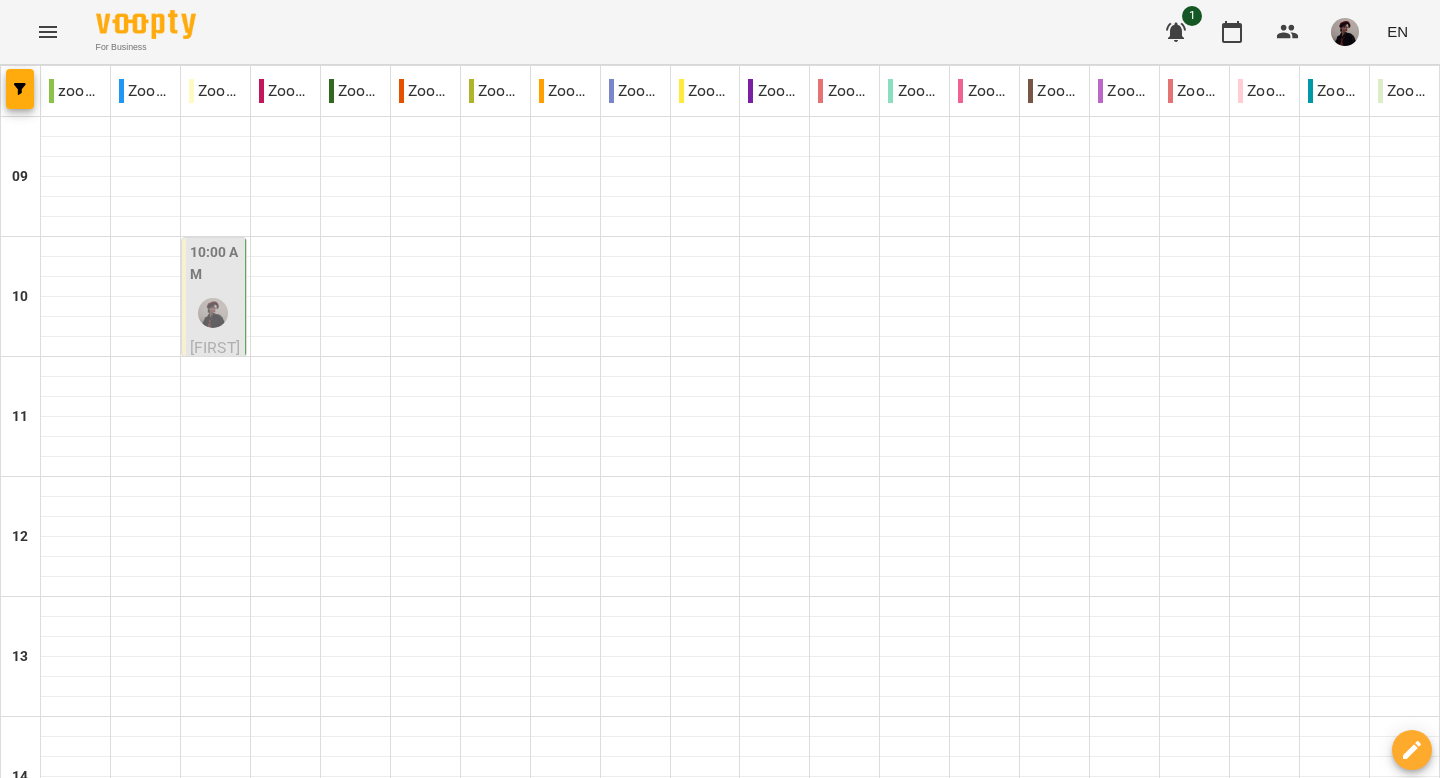 click at bounding box center (235, 1458) 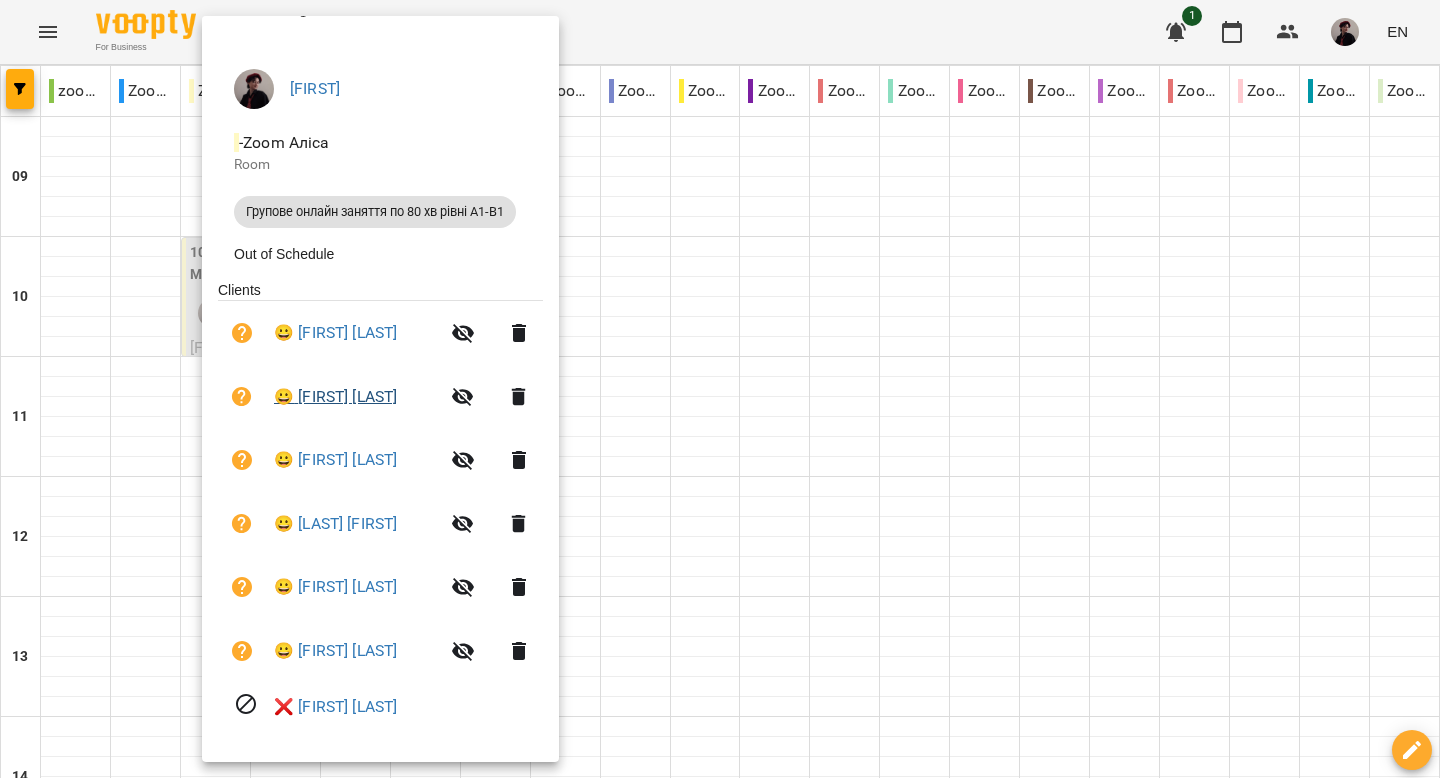 scroll, scrollTop: 0, scrollLeft: 0, axis: both 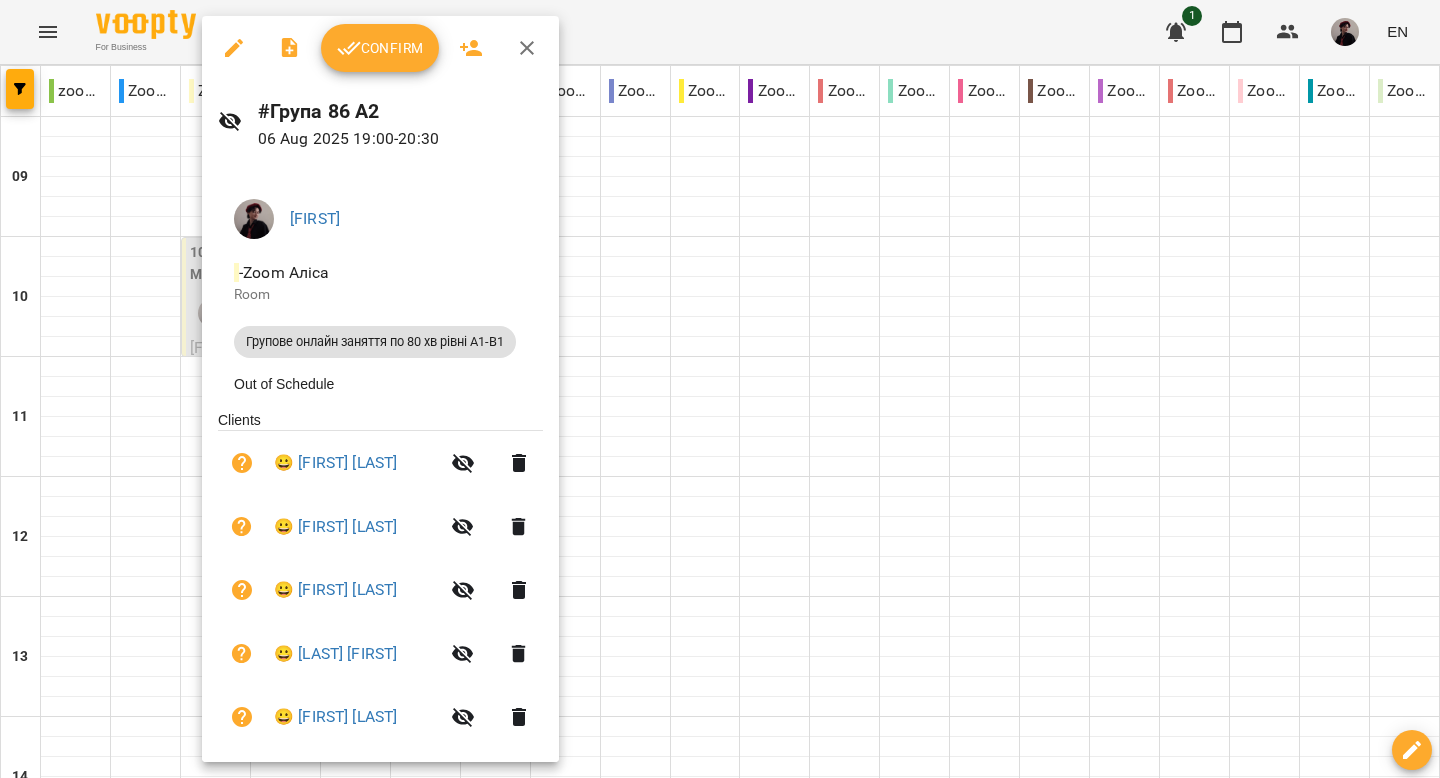 click at bounding box center [720, 389] 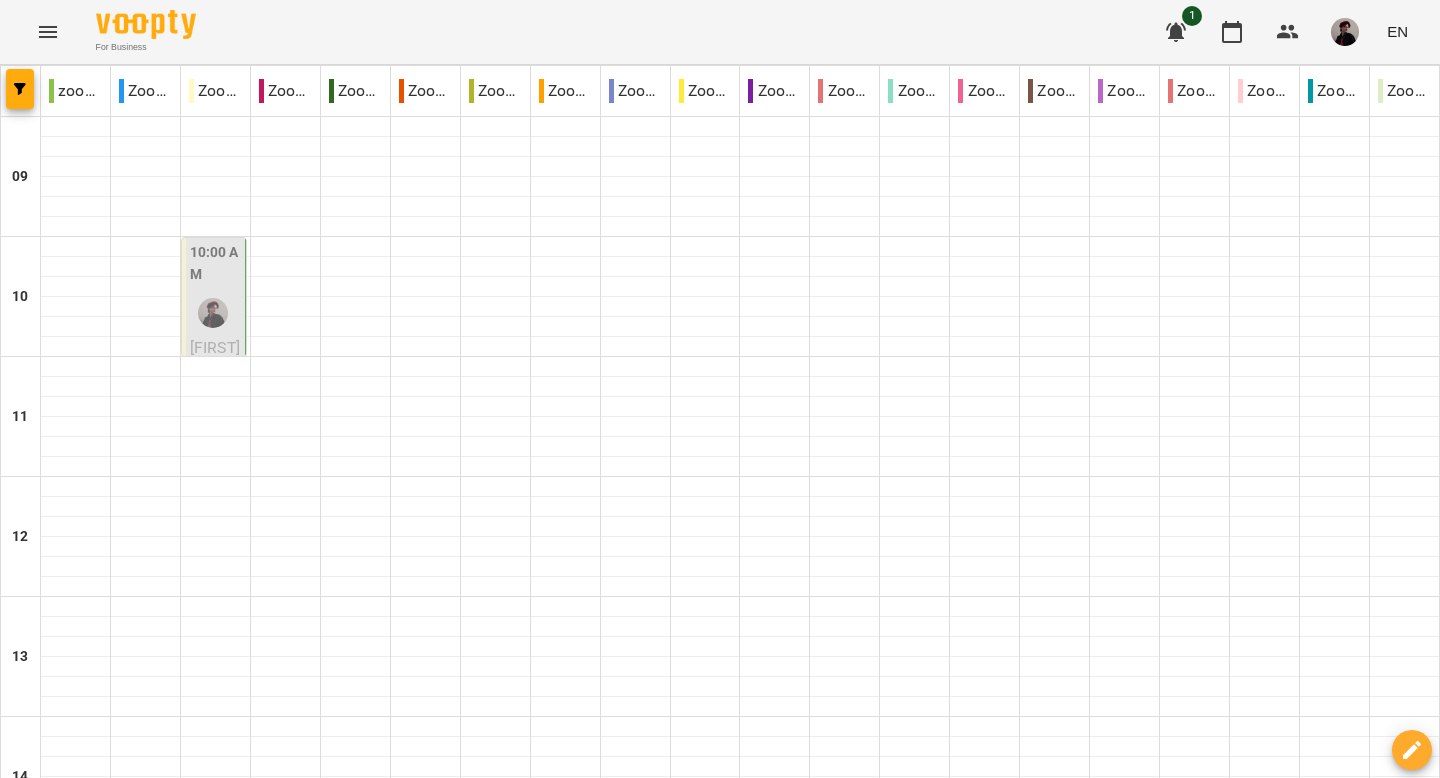 scroll, scrollTop: 0, scrollLeft: 0, axis: both 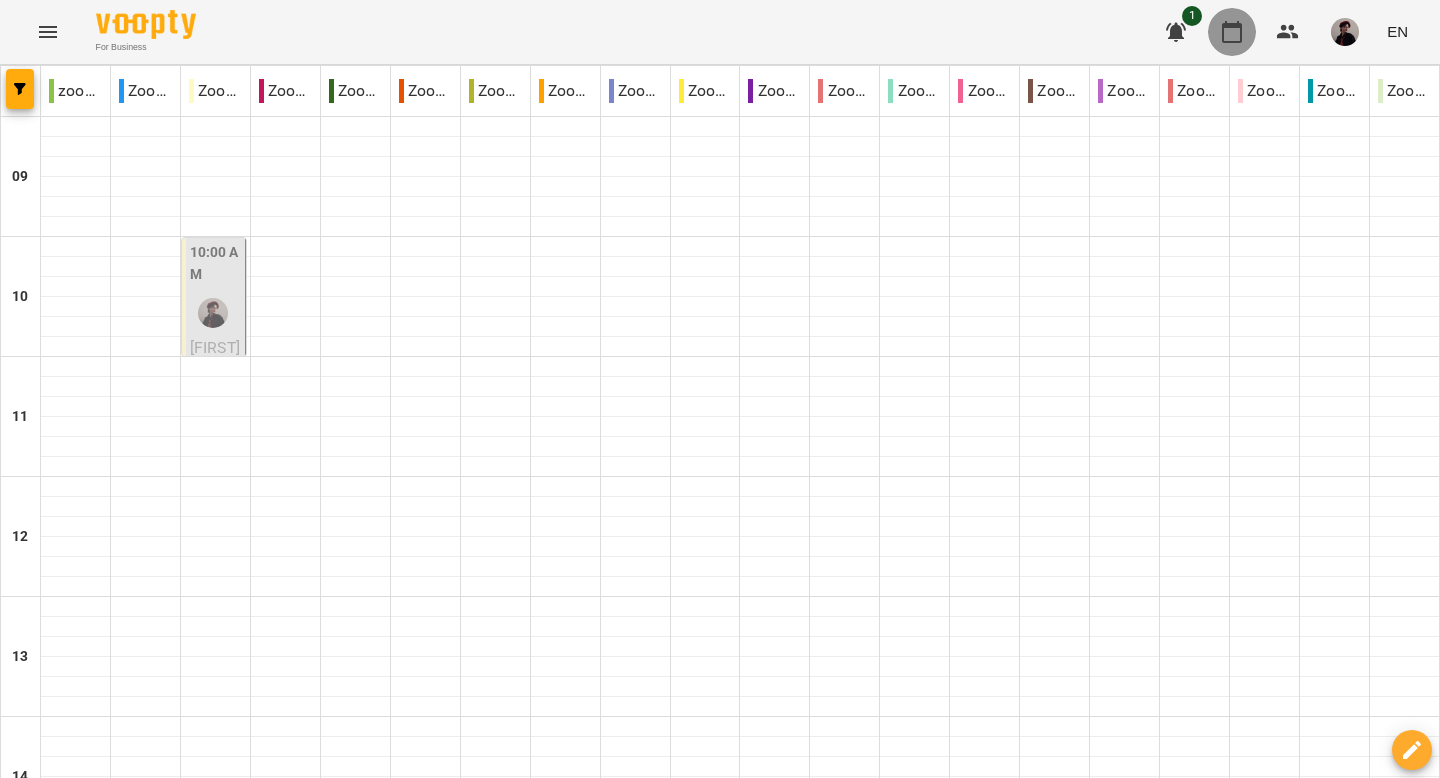 click 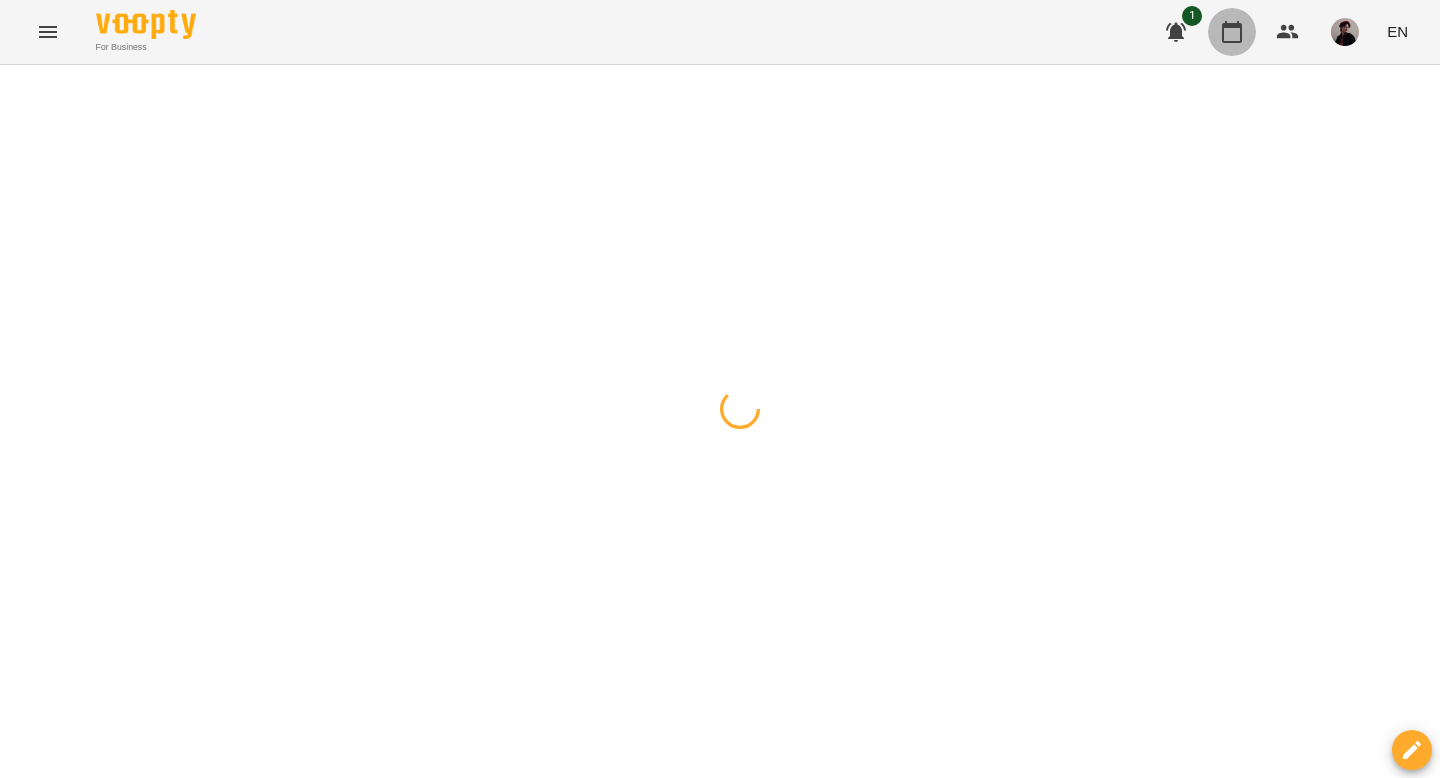 click 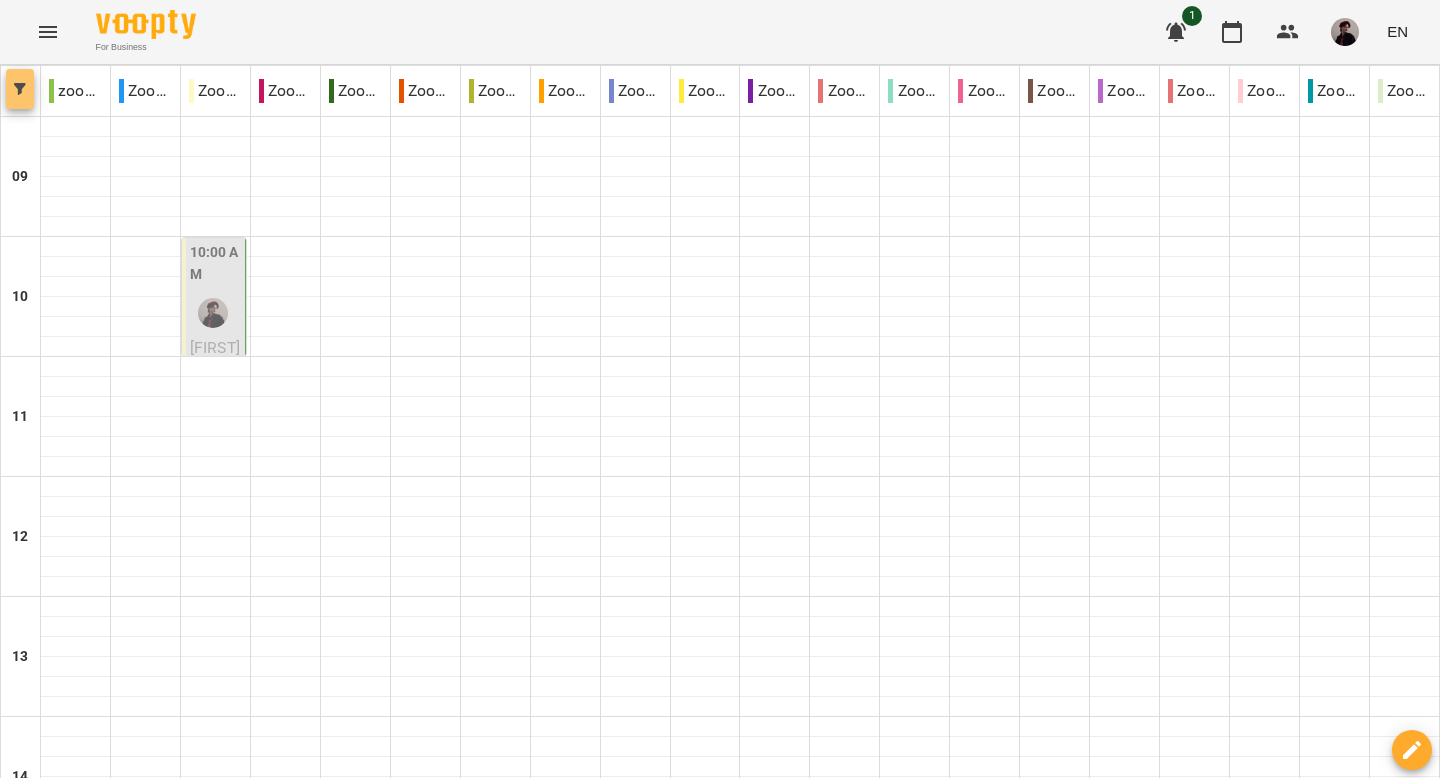click at bounding box center (20, 89) 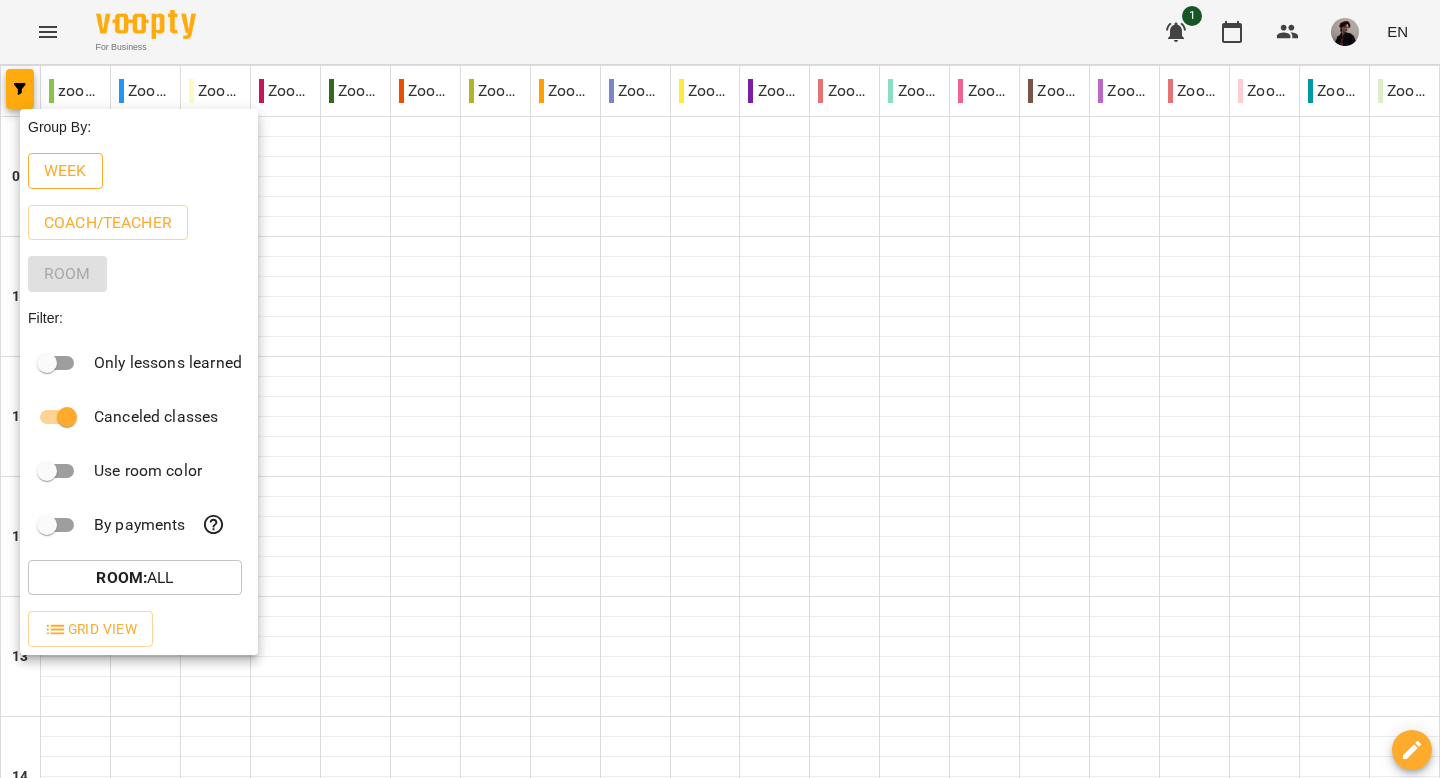 click on "Week" at bounding box center (65, 171) 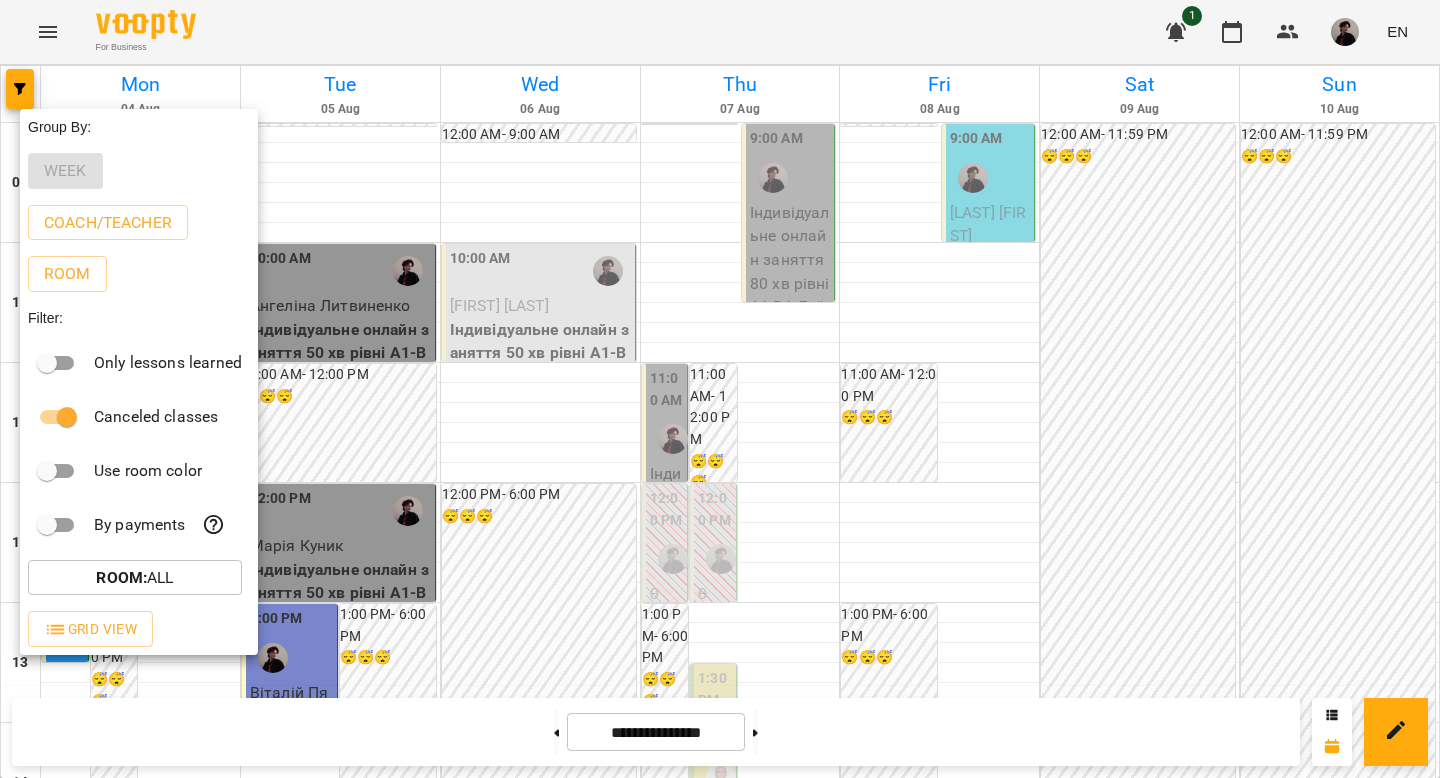 click at bounding box center (720, 389) 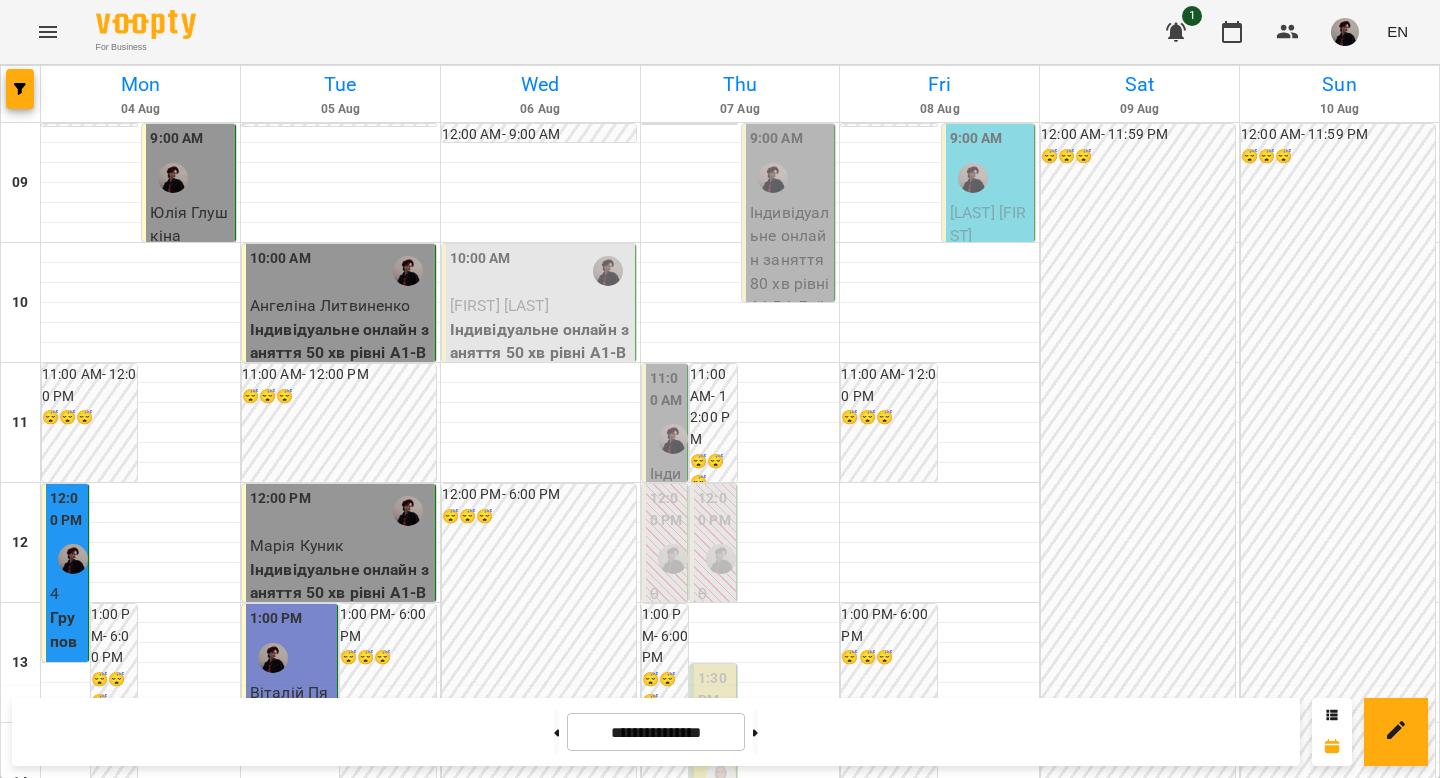 scroll, scrollTop: 0, scrollLeft: 0, axis: both 